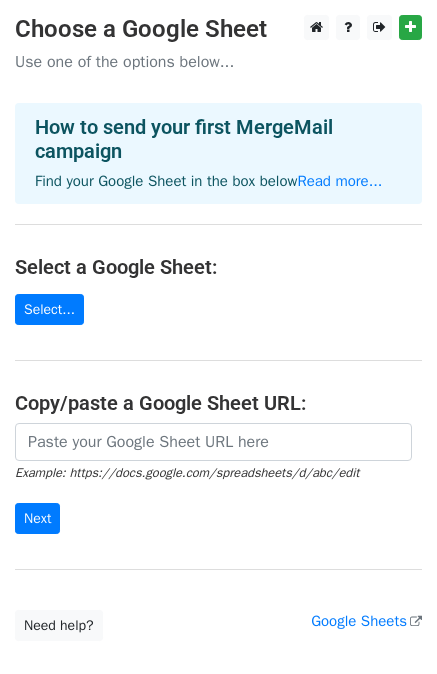 scroll, scrollTop: 0, scrollLeft: 0, axis: both 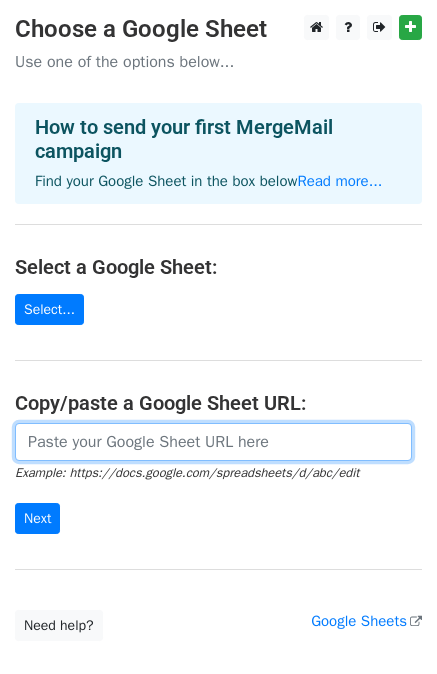 click at bounding box center (213, 442) 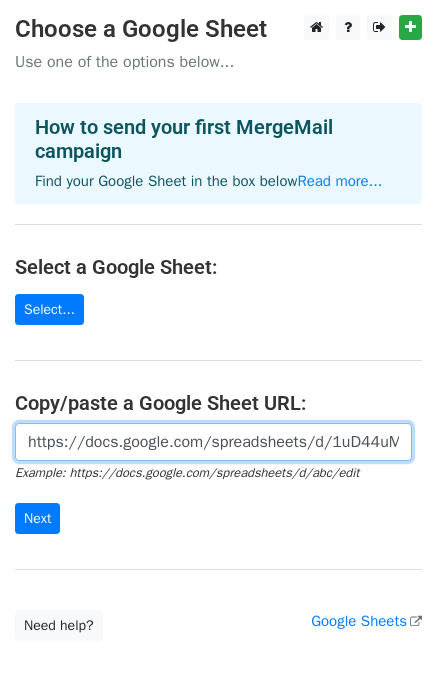 scroll, scrollTop: 0, scrollLeft: 610, axis: horizontal 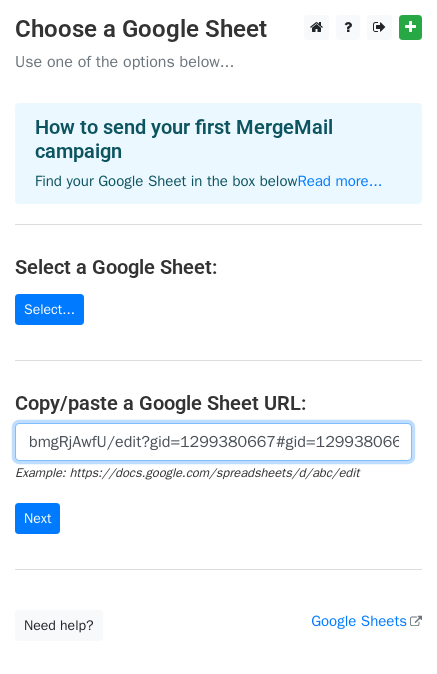 type on "https://docs.google.com/spreadsheets/d/1uD44uMu1wDVI4z1R-qTXLjoMTi8XcNOWSibmgRjAwfU/edit?gid=1299380667#gid=1299380667" 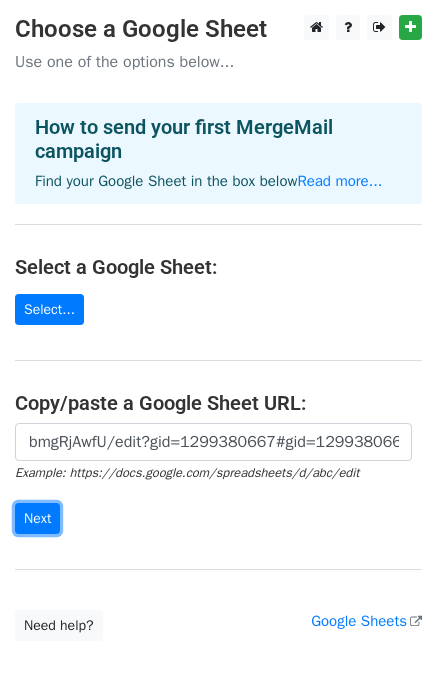 click on "Next" at bounding box center (37, 518) 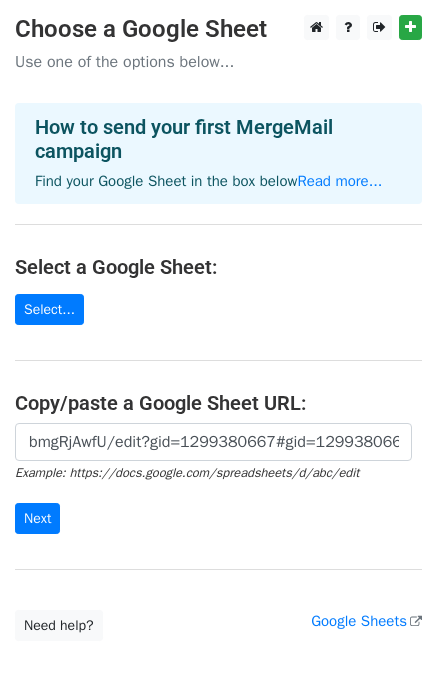 scroll, scrollTop: 0, scrollLeft: 0, axis: both 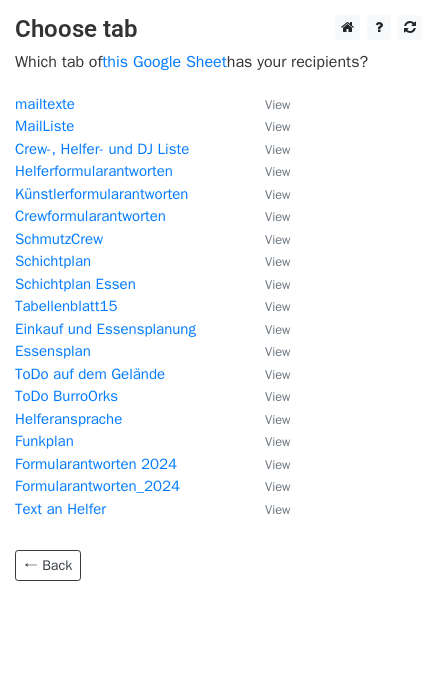 click on "MailListe" at bounding box center (44, 126) 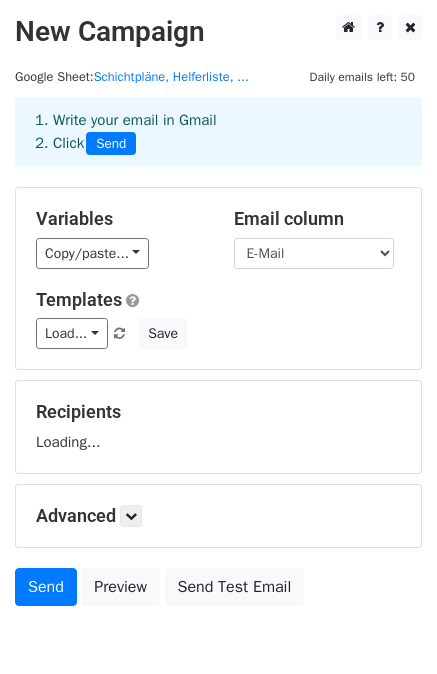scroll, scrollTop: 0, scrollLeft: 0, axis: both 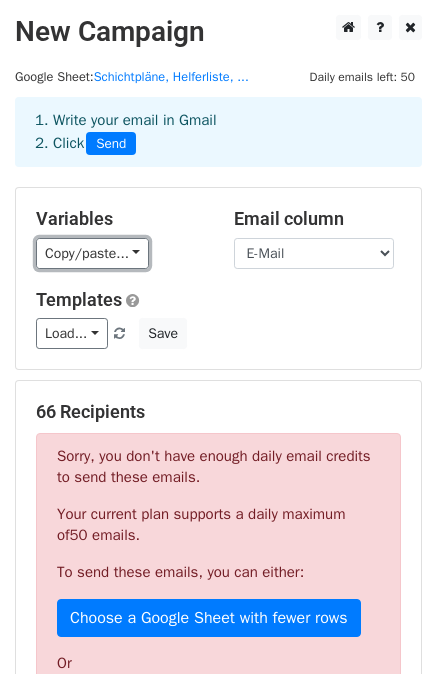 click on "Copy/paste..." 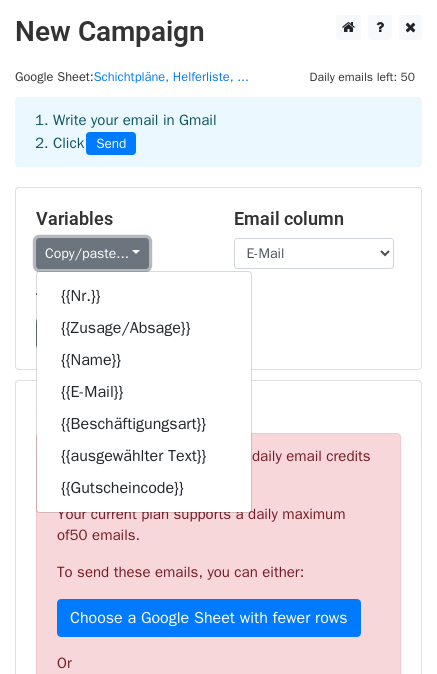 click on "Copy/paste..." 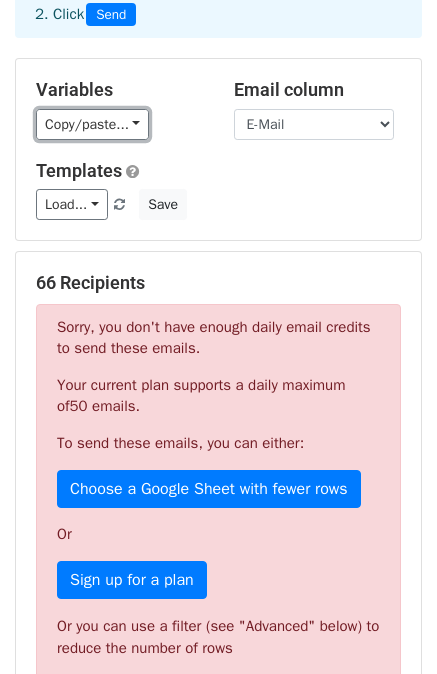 scroll, scrollTop: 0, scrollLeft: 0, axis: both 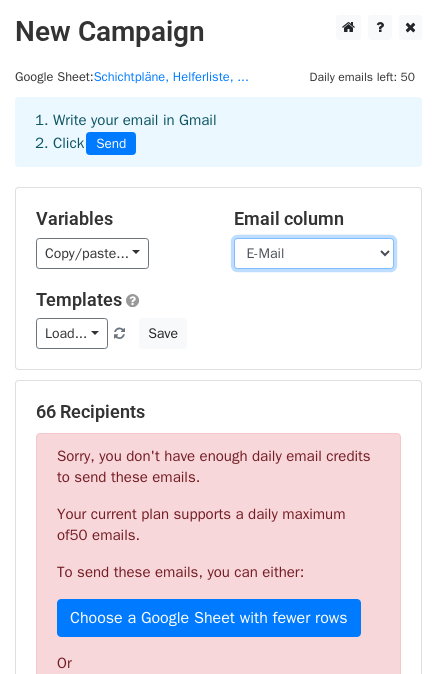 click on "Nr.
Zusage/Absage
Name
E-Mail
Beschäftigungsart
ausgewählter Text
Gutscheincode" 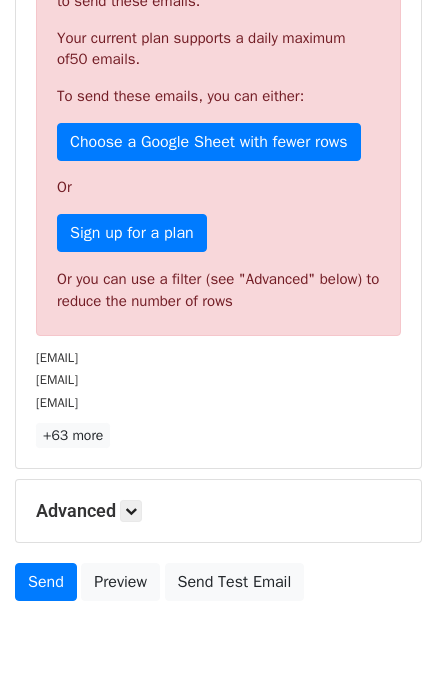 scroll, scrollTop: 573, scrollLeft: 0, axis: vertical 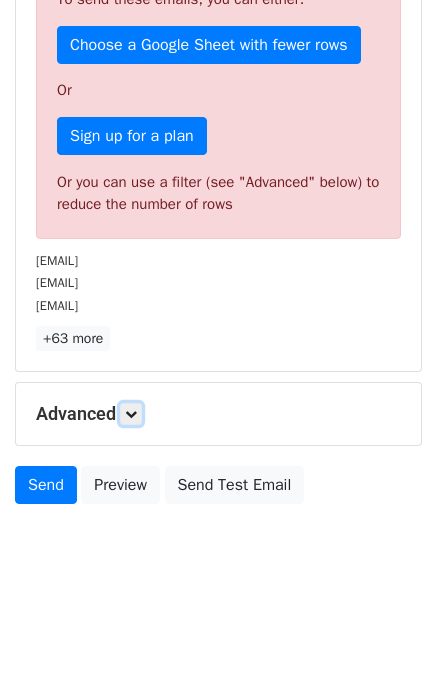 click 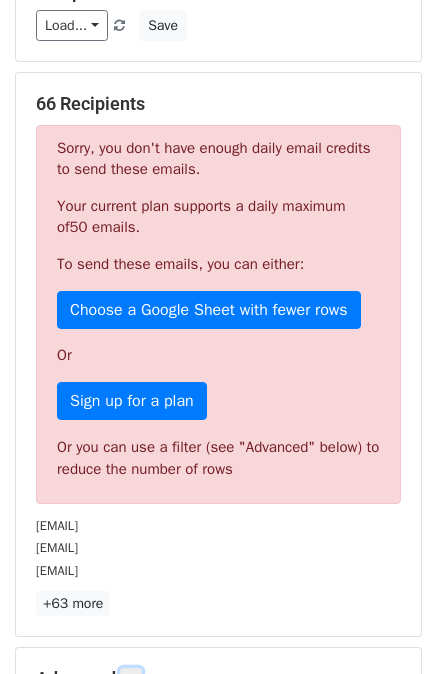 scroll, scrollTop: 269, scrollLeft: 0, axis: vertical 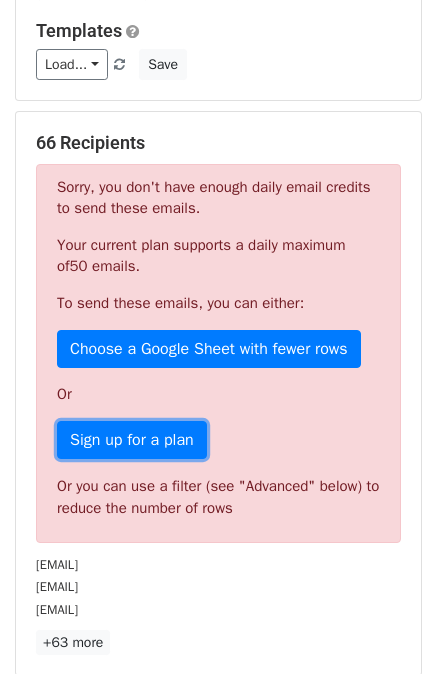 click on "Sign up for a plan" 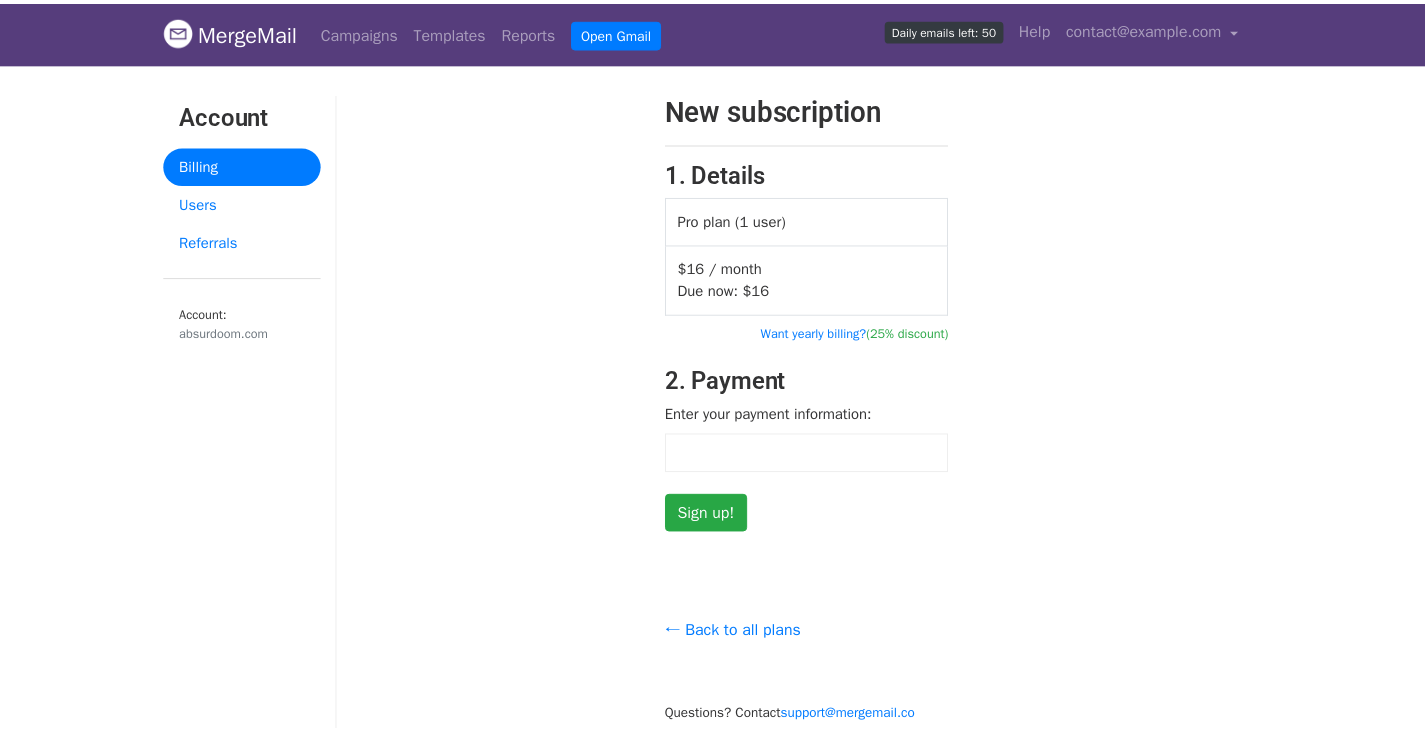 scroll, scrollTop: 0, scrollLeft: 0, axis: both 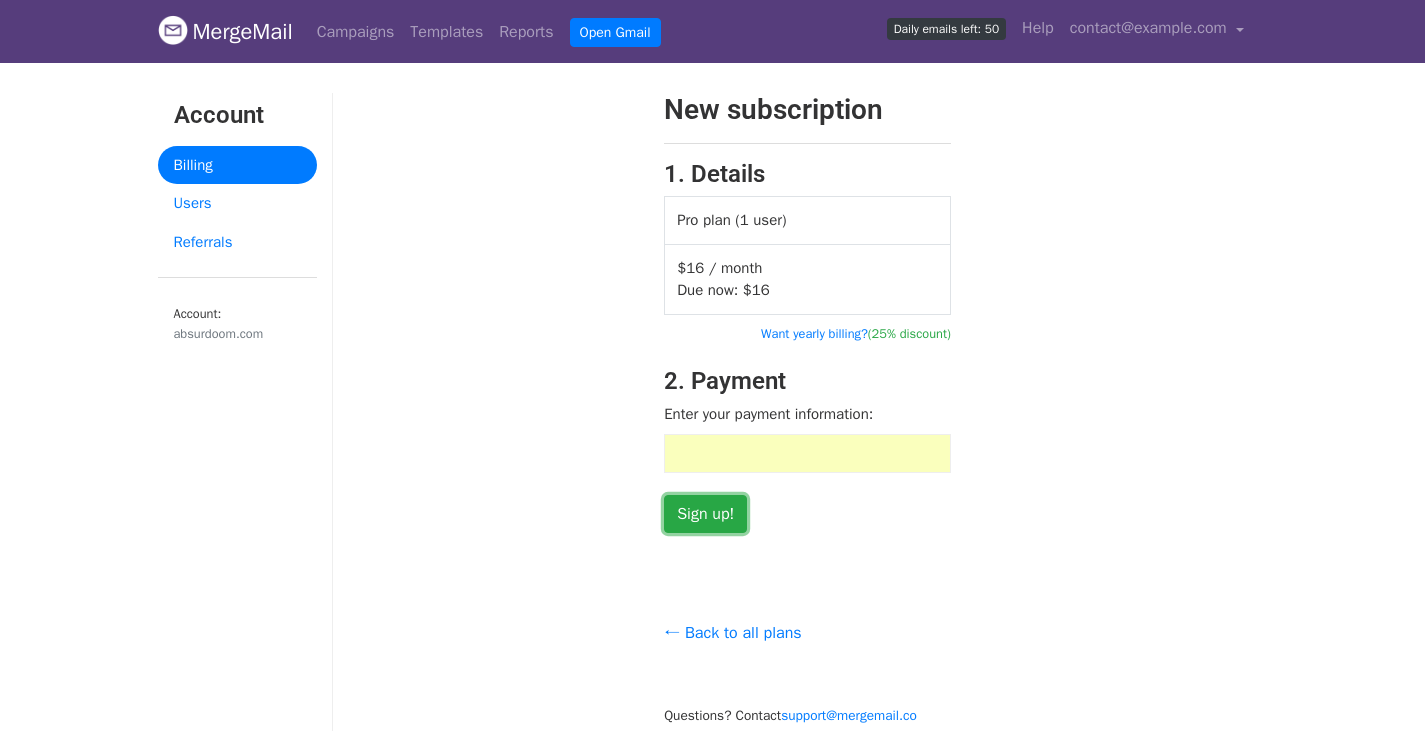 click on "Sign up!" at bounding box center (705, 514) 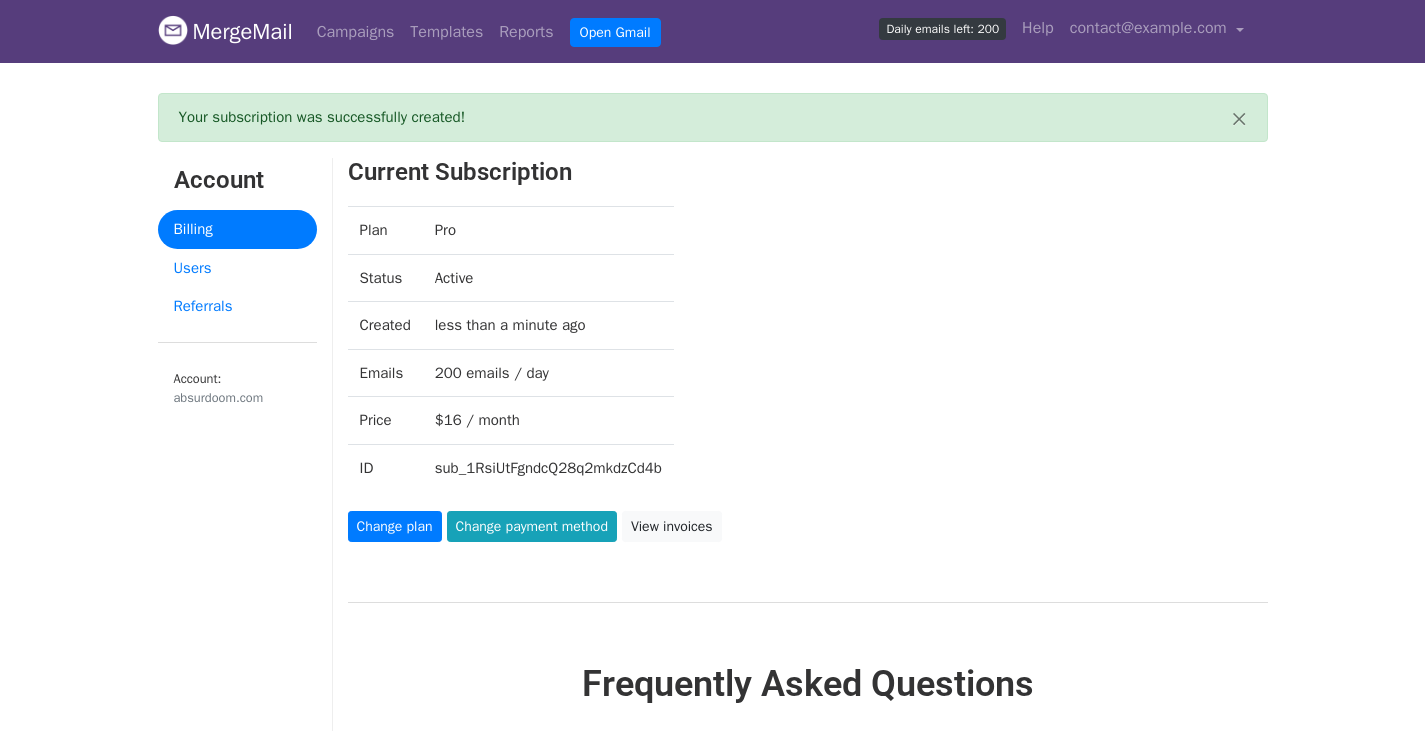 scroll, scrollTop: 0, scrollLeft: 0, axis: both 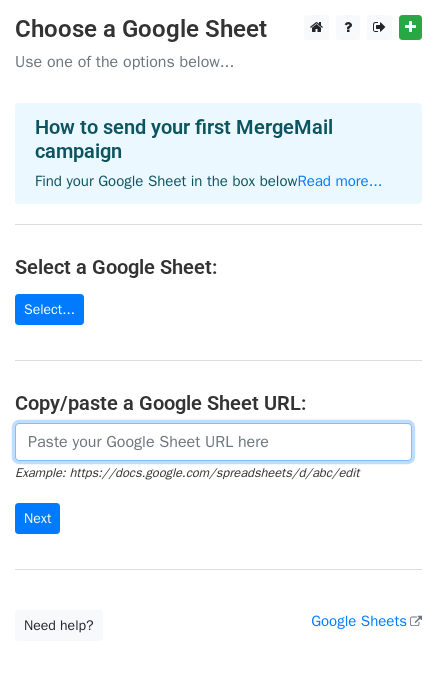 click at bounding box center (213, 442) 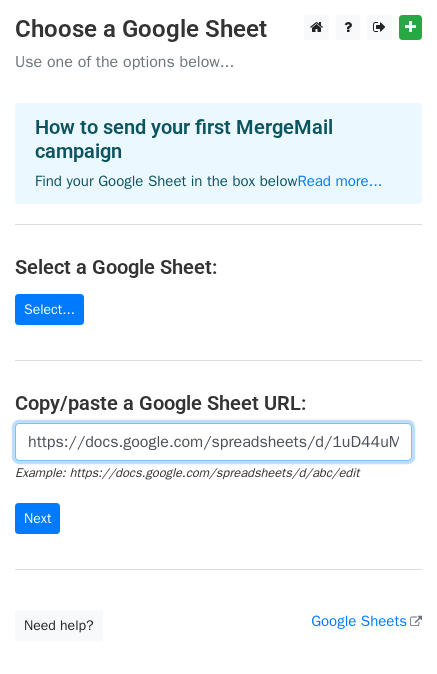 scroll, scrollTop: 0, scrollLeft: 610, axis: horizontal 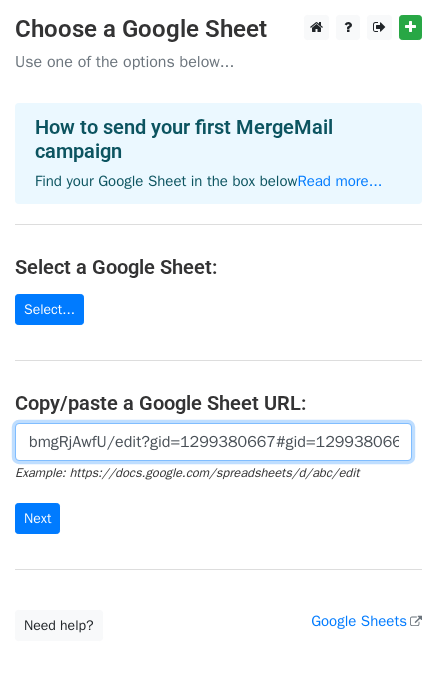 type on "https://docs.google.com/spreadsheets/d/1uD44uMu1wDVI4z1R-qTXLjoMTi8XcNOWSibmgRjAwfU/edit?gid=1299380667#gid=1299380667" 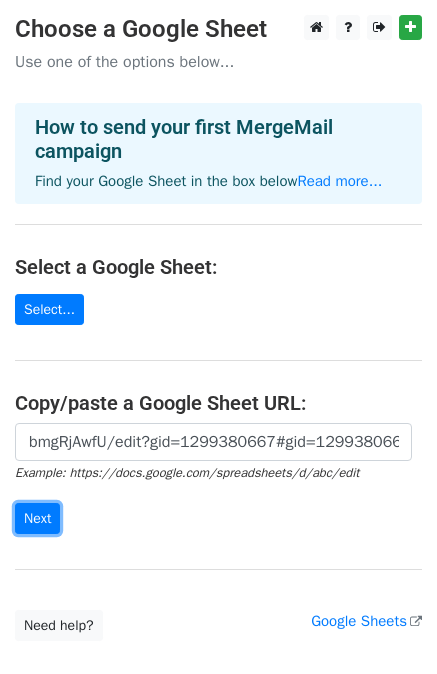 click on "Next" at bounding box center (37, 518) 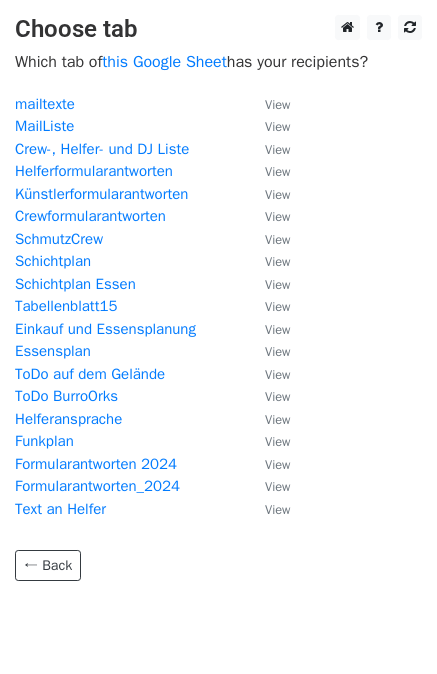 scroll, scrollTop: 0, scrollLeft: 0, axis: both 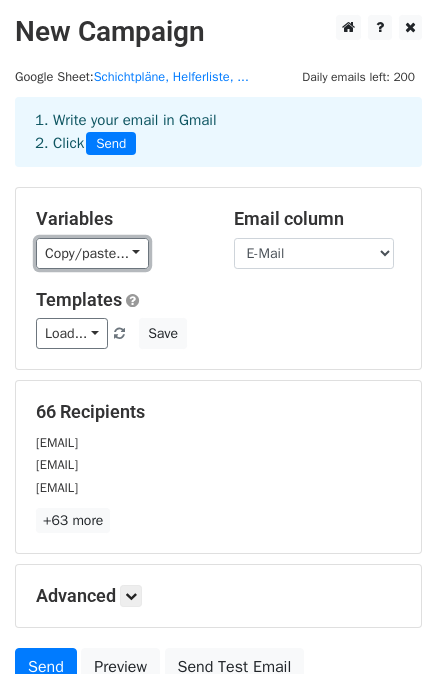 click on "Copy/paste..." 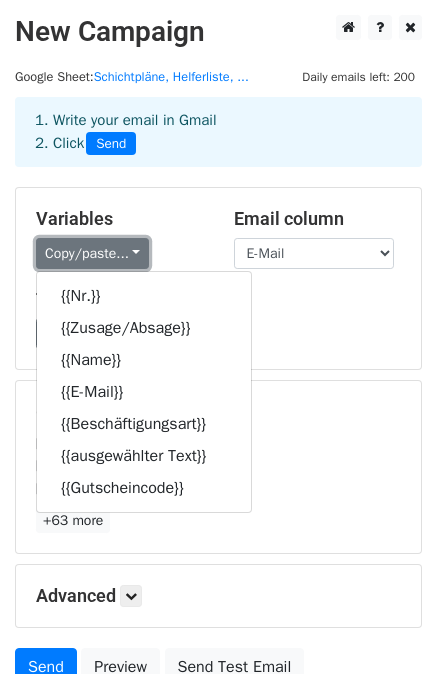 click on "Copy/paste..." 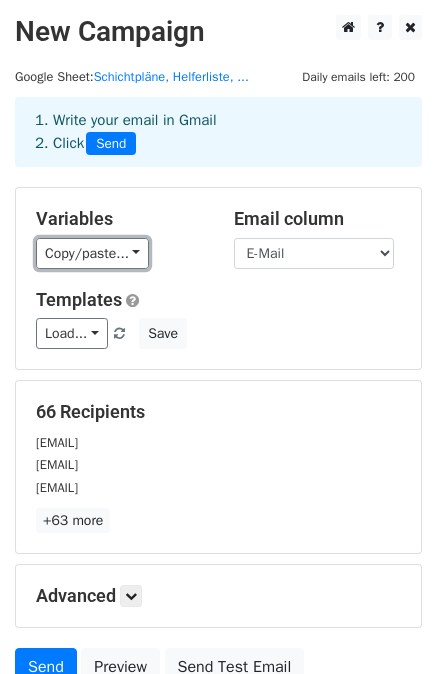 click on "Copy/paste..." 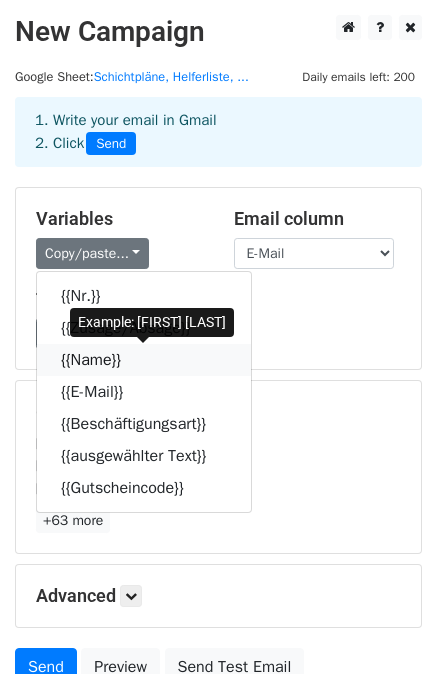 click 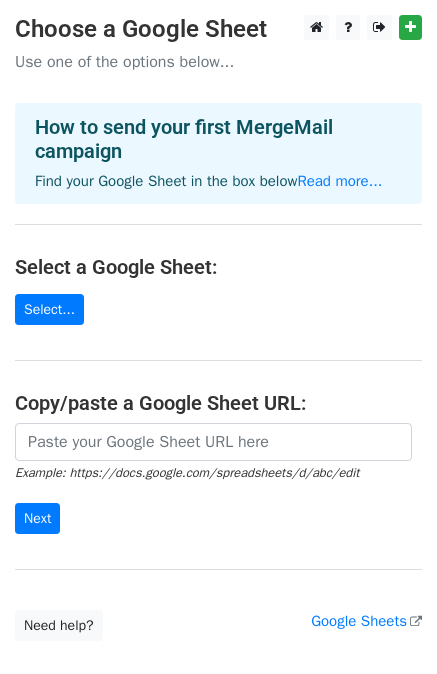 scroll, scrollTop: 0, scrollLeft: 0, axis: both 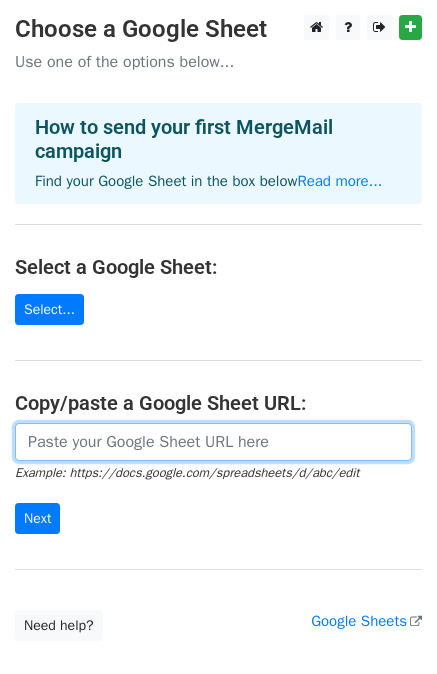 click at bounding box center (213, 442) 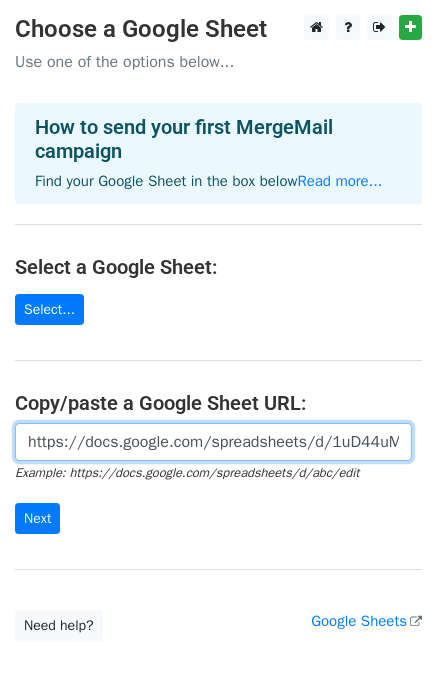 scroll, scrollTop: 0, scrollLeft: 593, axis: horizontal 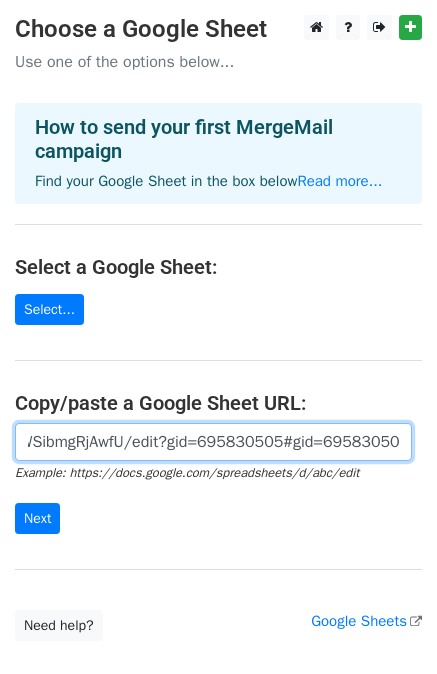 type on "https://docs.google.com/spreadsheets/d/1uD44uMu1wDVI4z1R-qTXLjoMTi8XcNOWSibmgRjAwfU/edit?gid=695830505#gid=695830505" 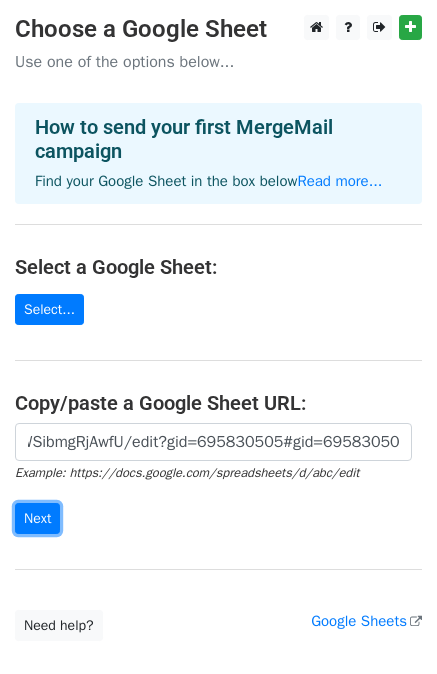 click on "Next" at bounding box center (37, 518) 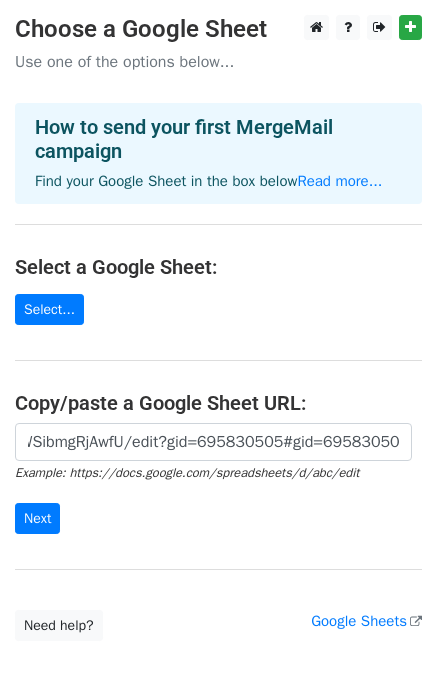scroll, scrollTop: 0, scrollLeft: 0, axis: both 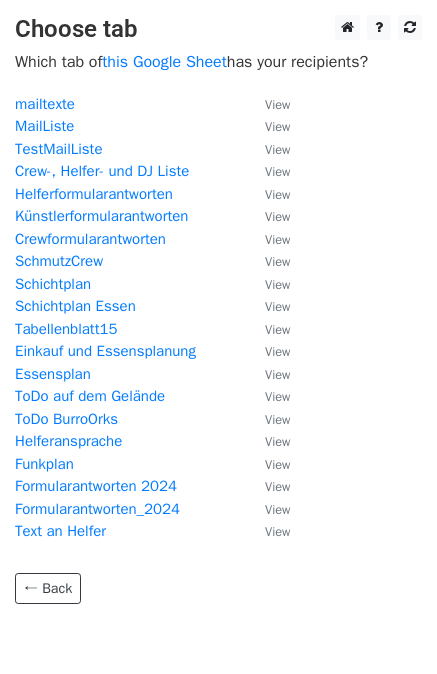 click on "TestMailListe" at bounding box center (58, 149) 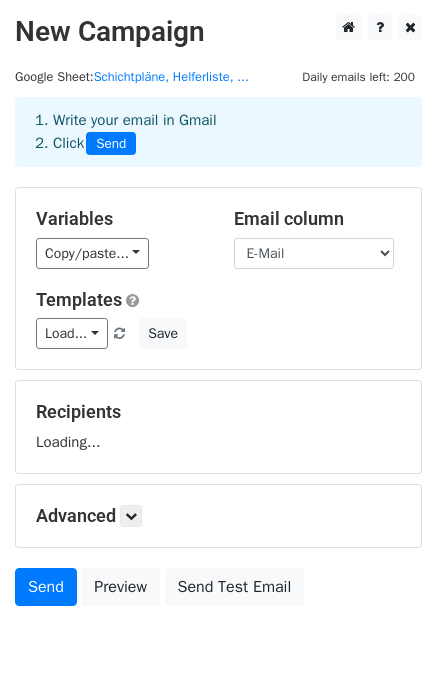 scroll, scrollTop: 0, scrollLeft: 0, axis: both 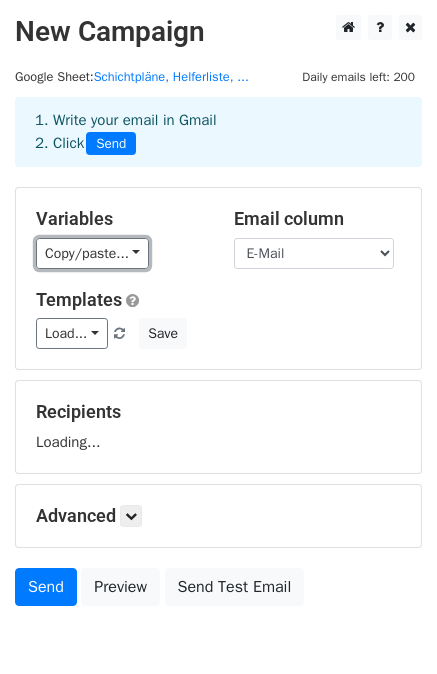 click on "Copy/paste..." 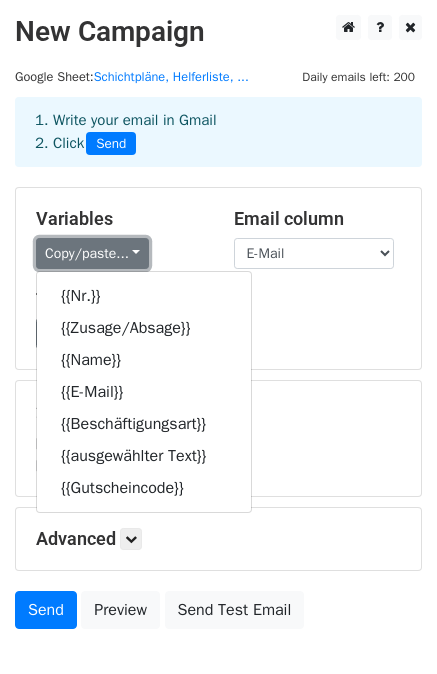 click on "Copy/paste..." 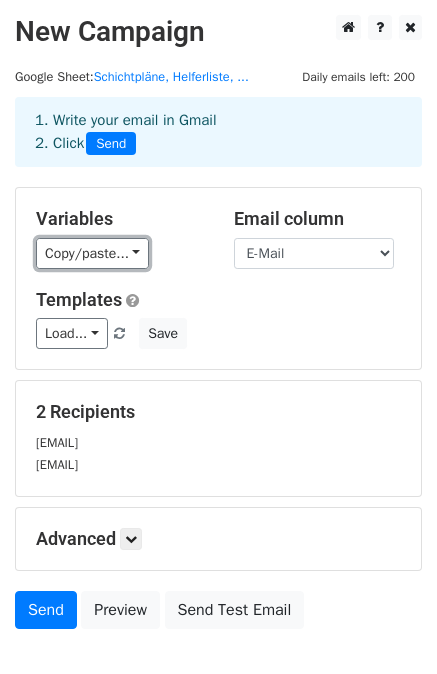 scroll, scrollTop: 100, scrollLeft: 0, axis: vertical 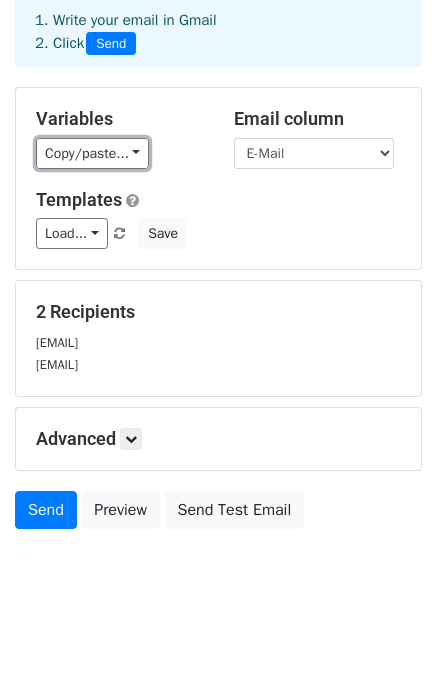 click on "Copy/paste..." 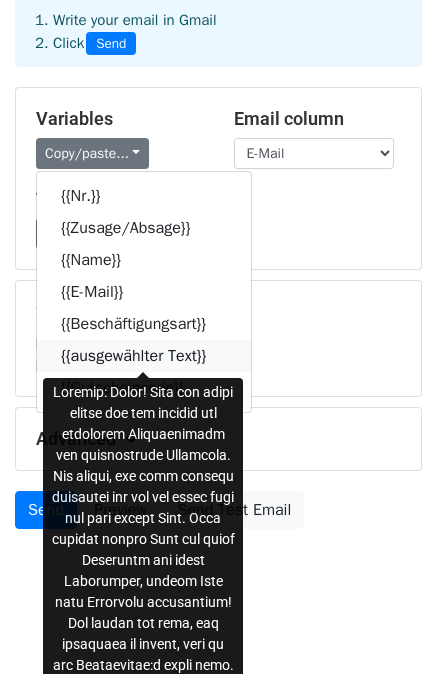 click 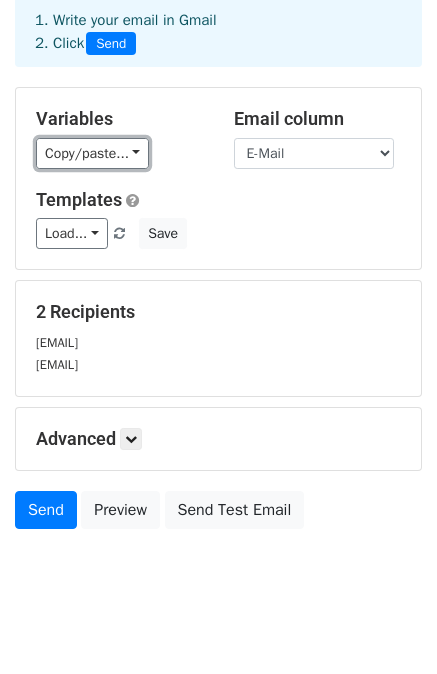 click on "Copy/paste..." 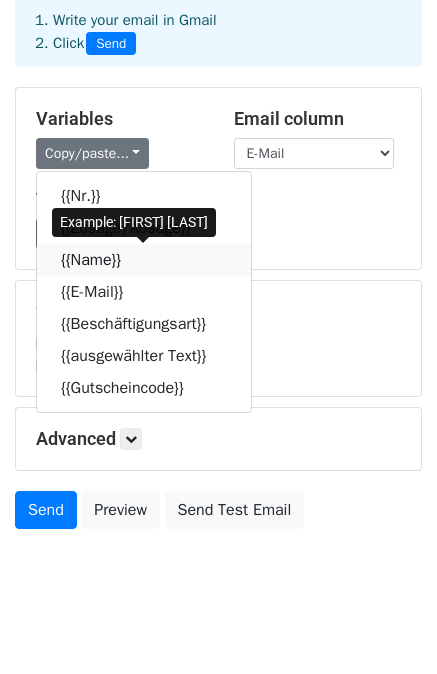 click on "{{Name}}" 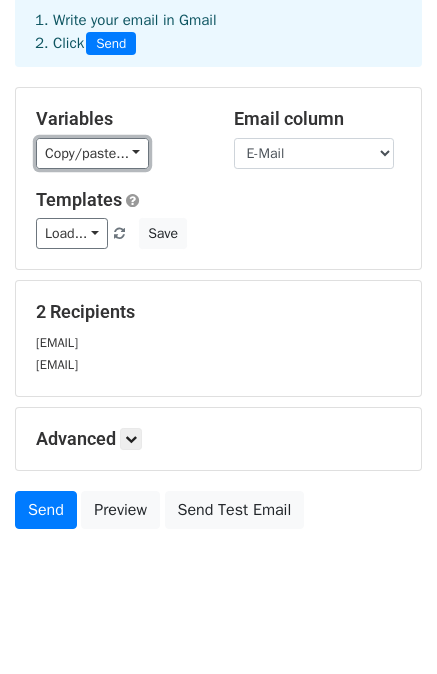 click on "Copy/paste..." 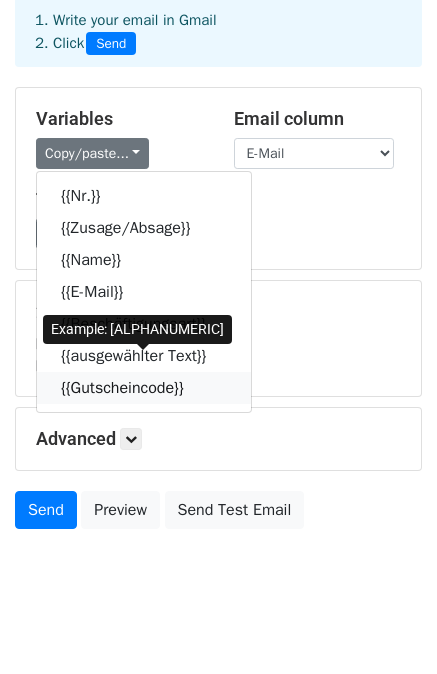click on "{{Gutscheincode}}" 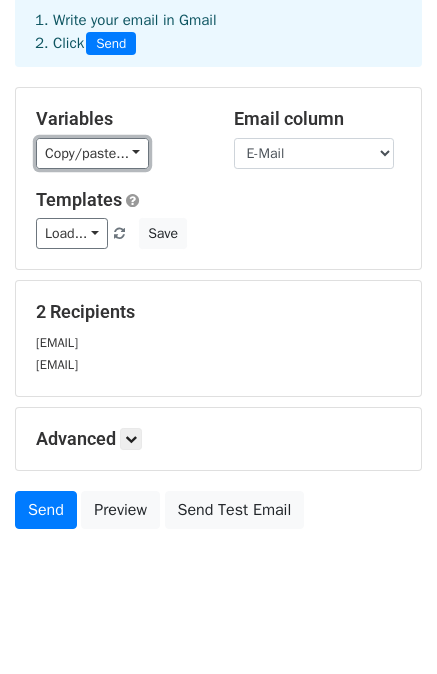 click on "Copy/paste..." 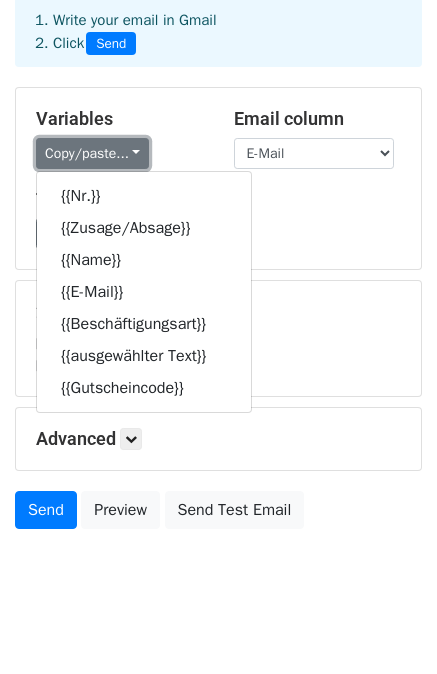 click on "Copy/paste..." 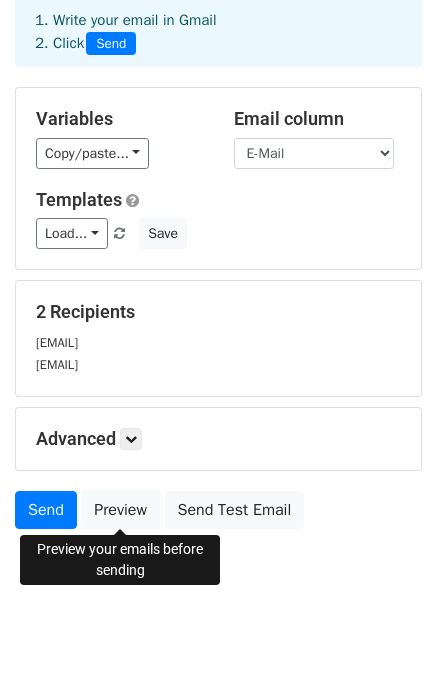 click on "Preview" 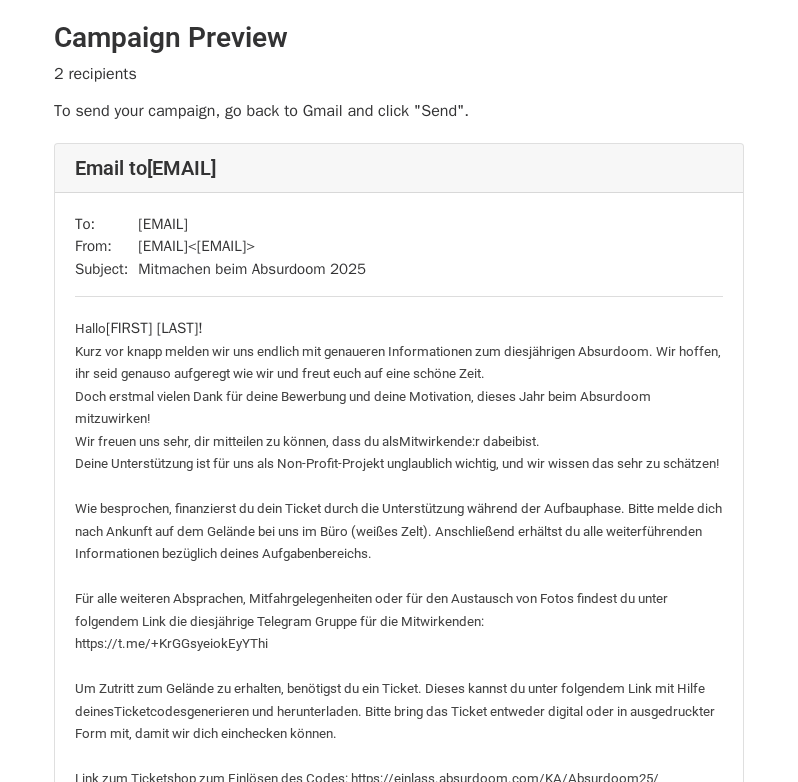 scroll, scrollTop: 0, scrollLeft: 0, axis: both 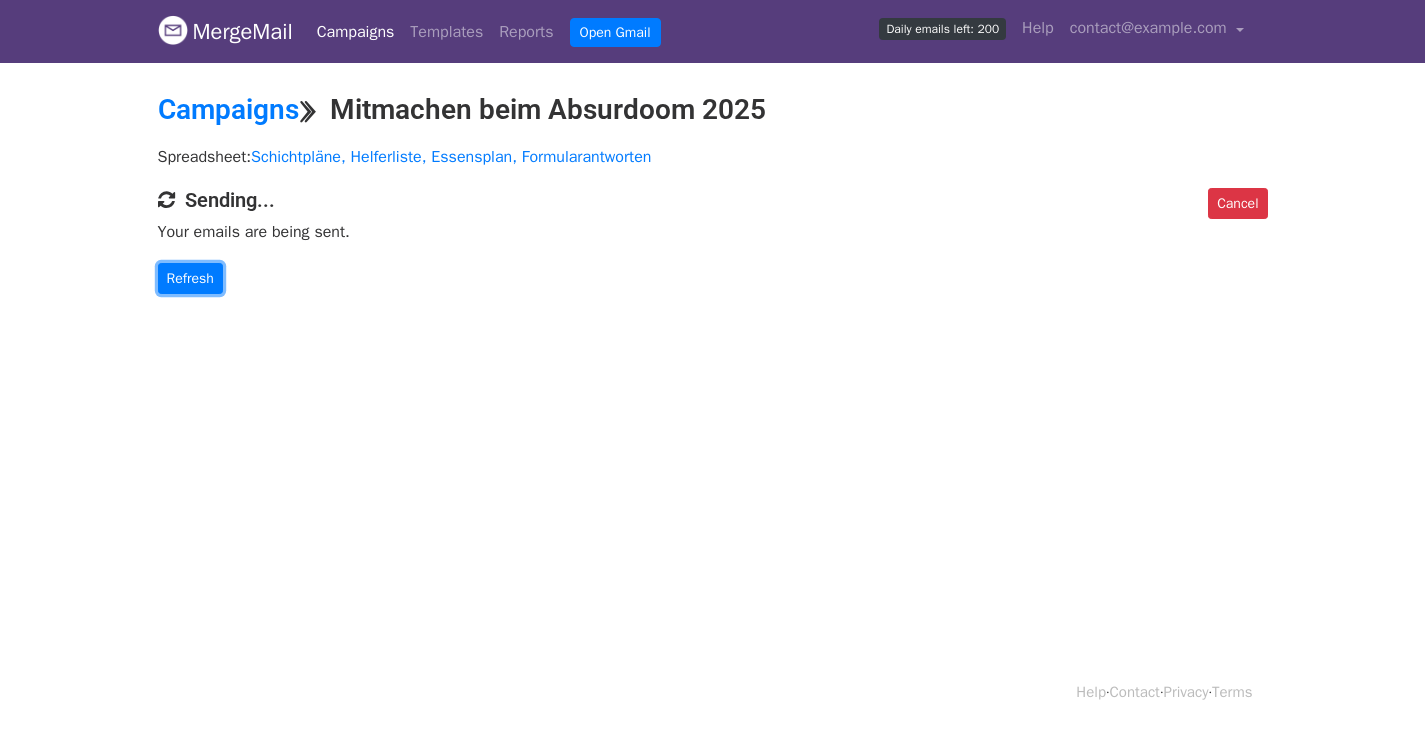 click on "Refresh" at bounding box center (190, 278) 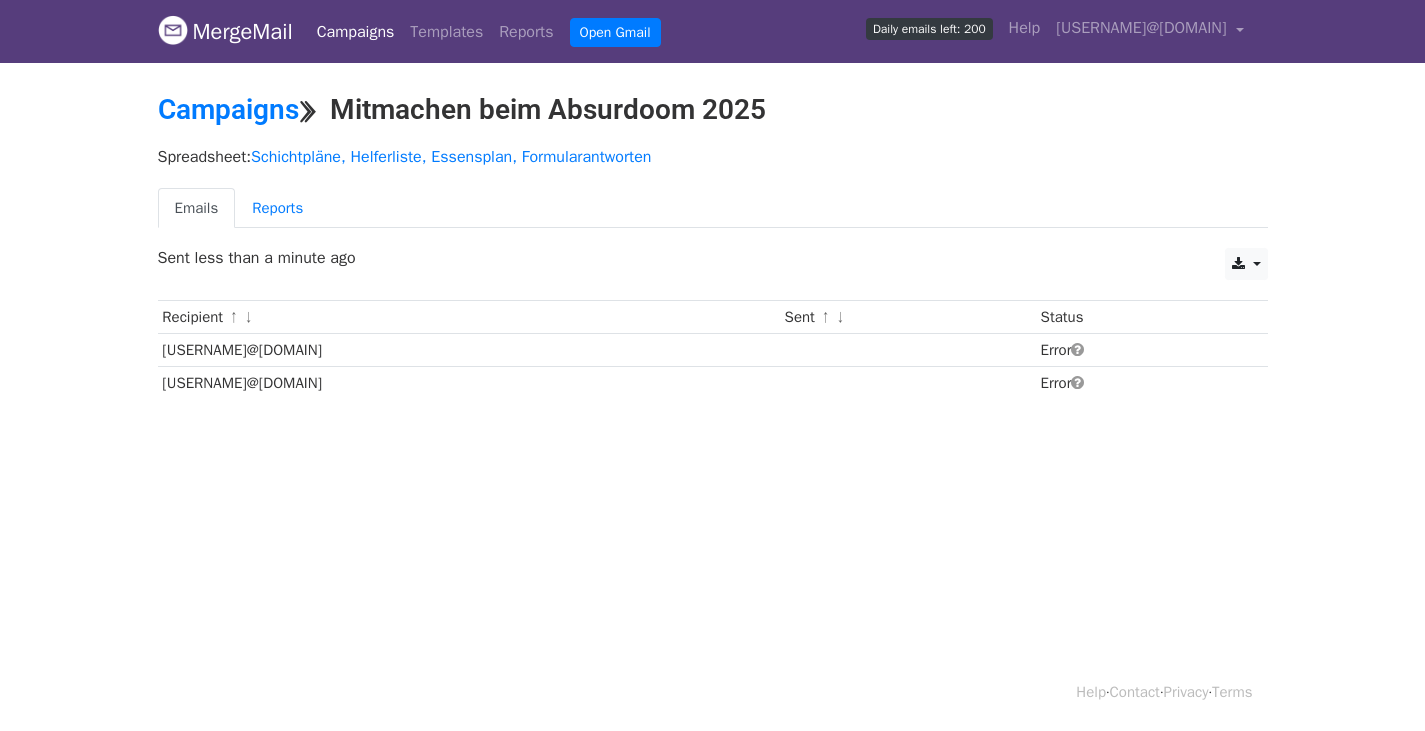 scroll, scrollTop: 0, scrollLeft: 0, axis: both 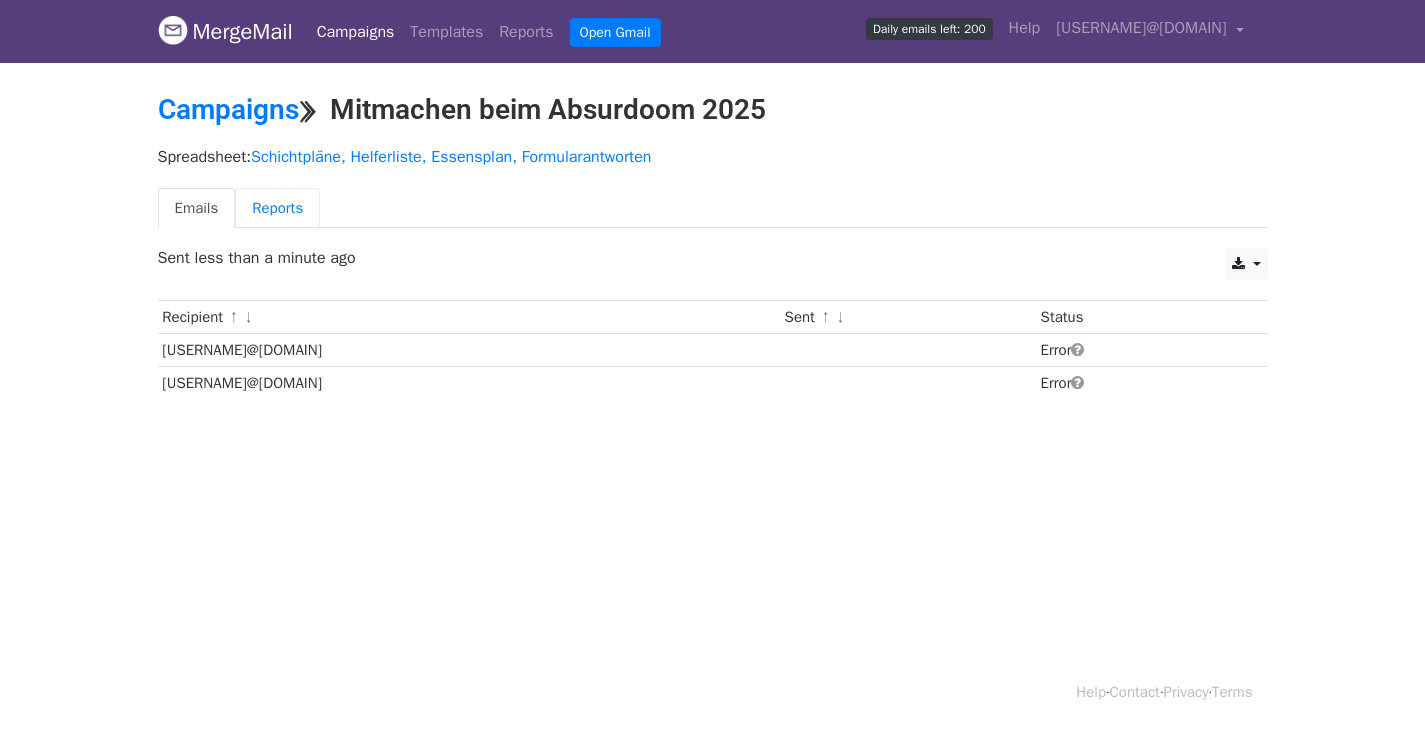 drag, startPoint x: 445, startPoint y: 9, endPoint x: 291, endPoint y: 198, distance: 243.79704 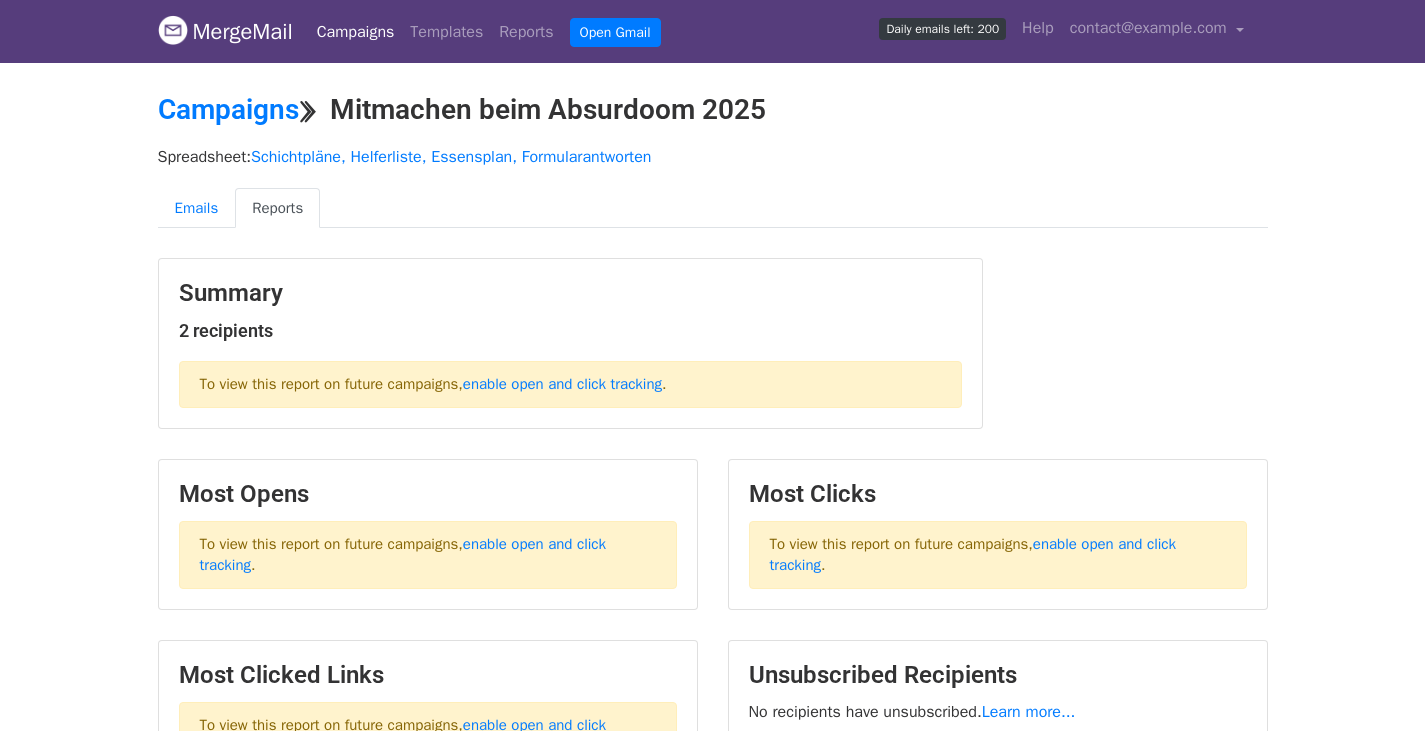 scroll, scrollTop: 0, scrollLeft: 0, axis: both 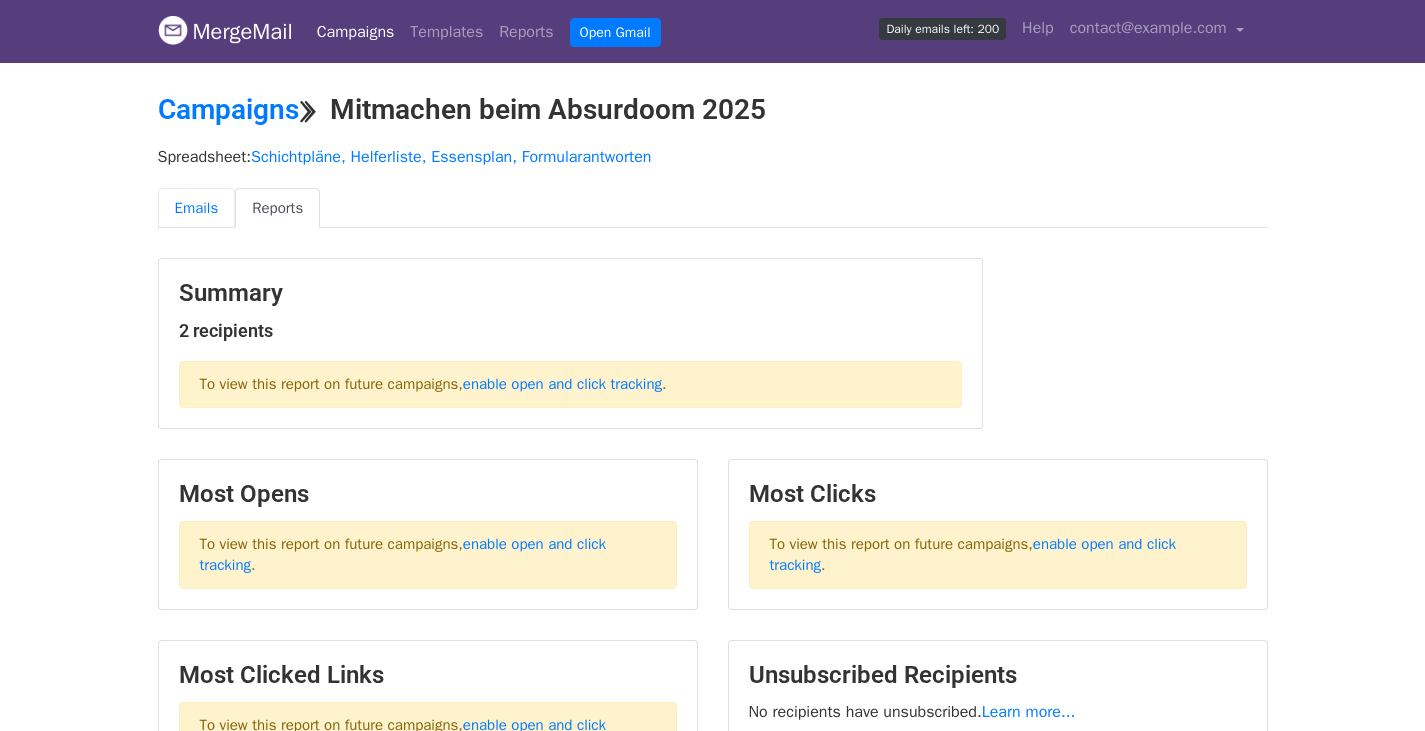 click on "Emails" at bounding box center [197, 208] 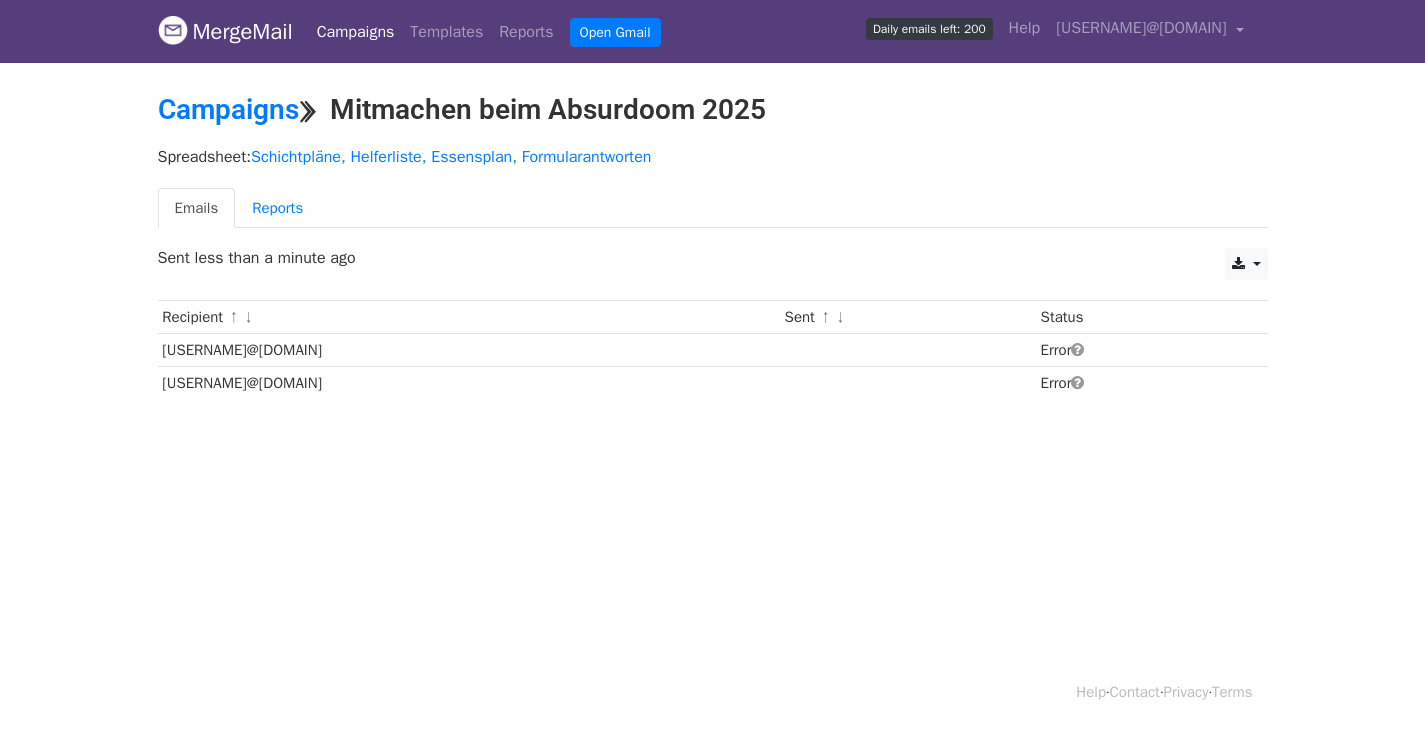 scroll, scrollTop: 0, scrollLeft: 0, axis: both 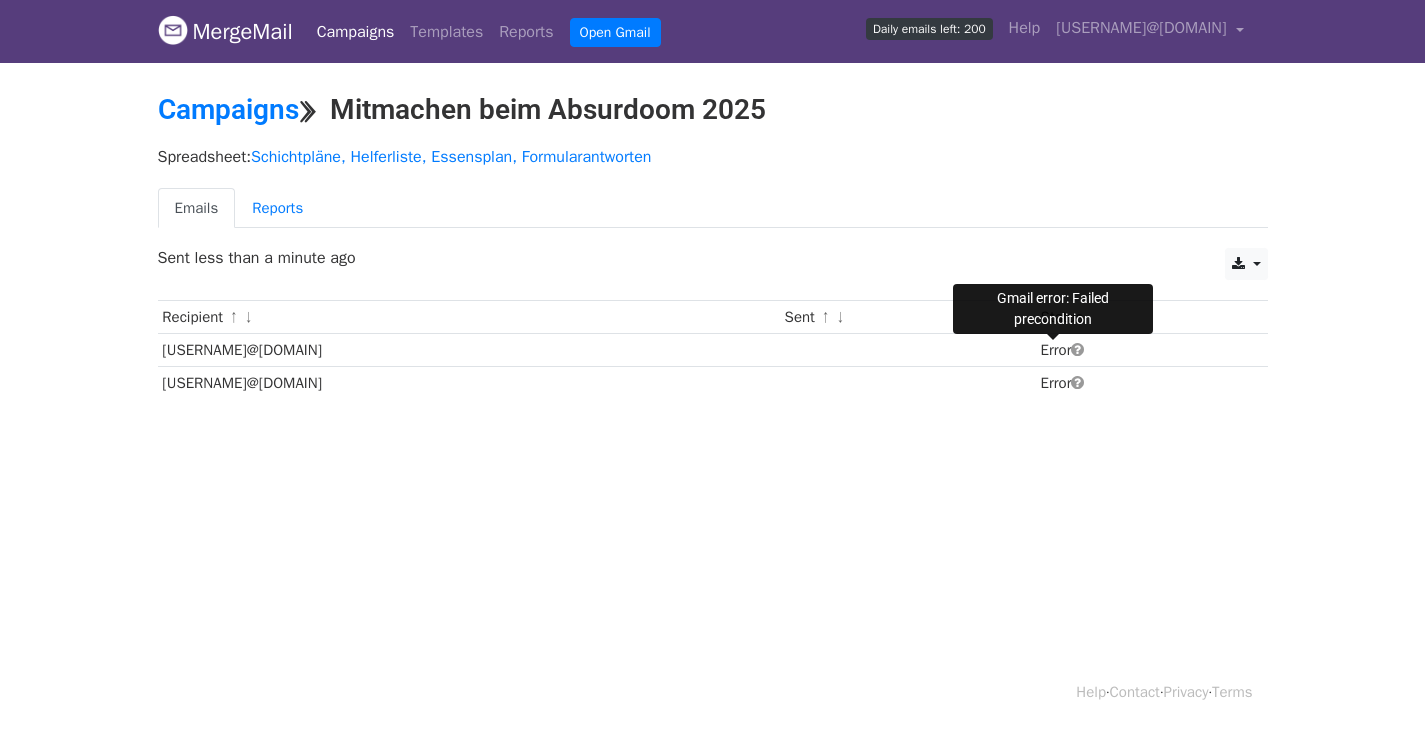 click at bounding box center [1077, 349] 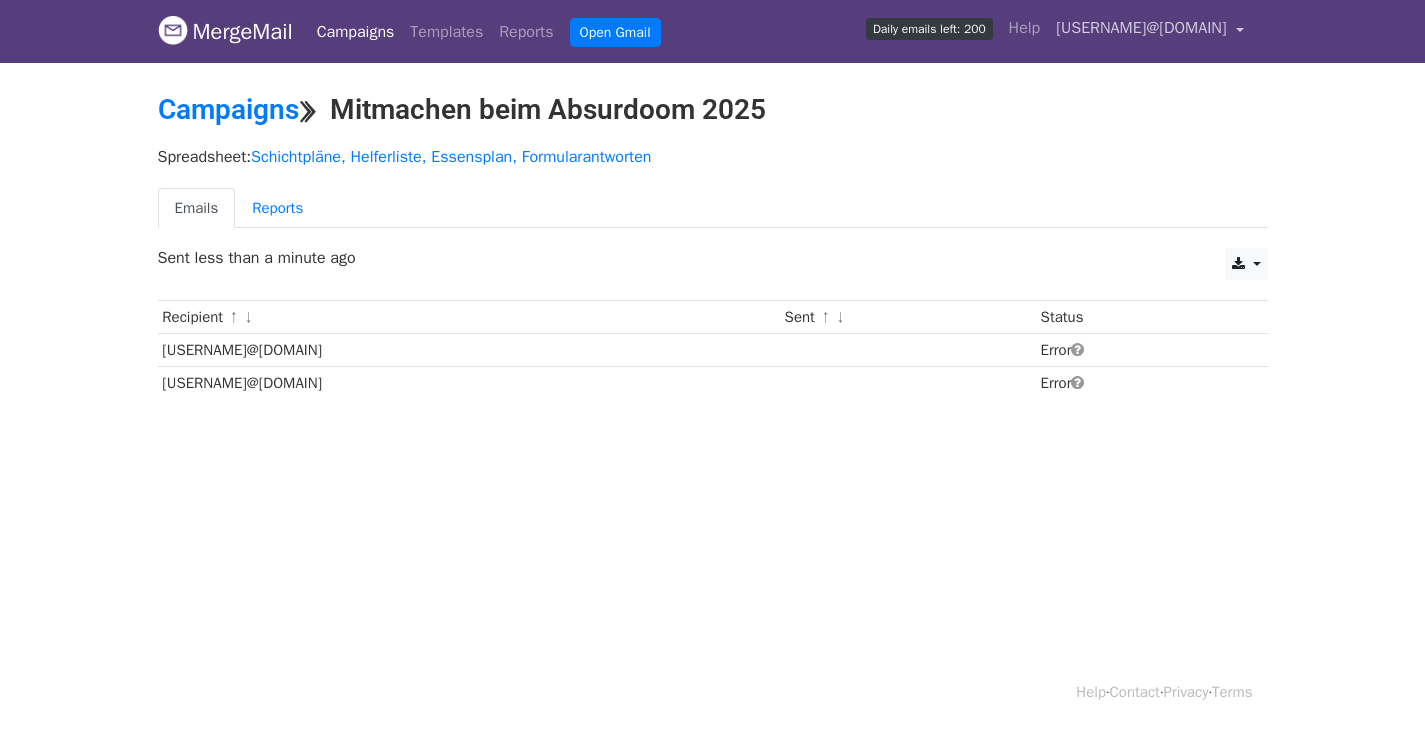 click on "[USERNAME]@[DOMAIN]" at bounding box center (1141, 28) 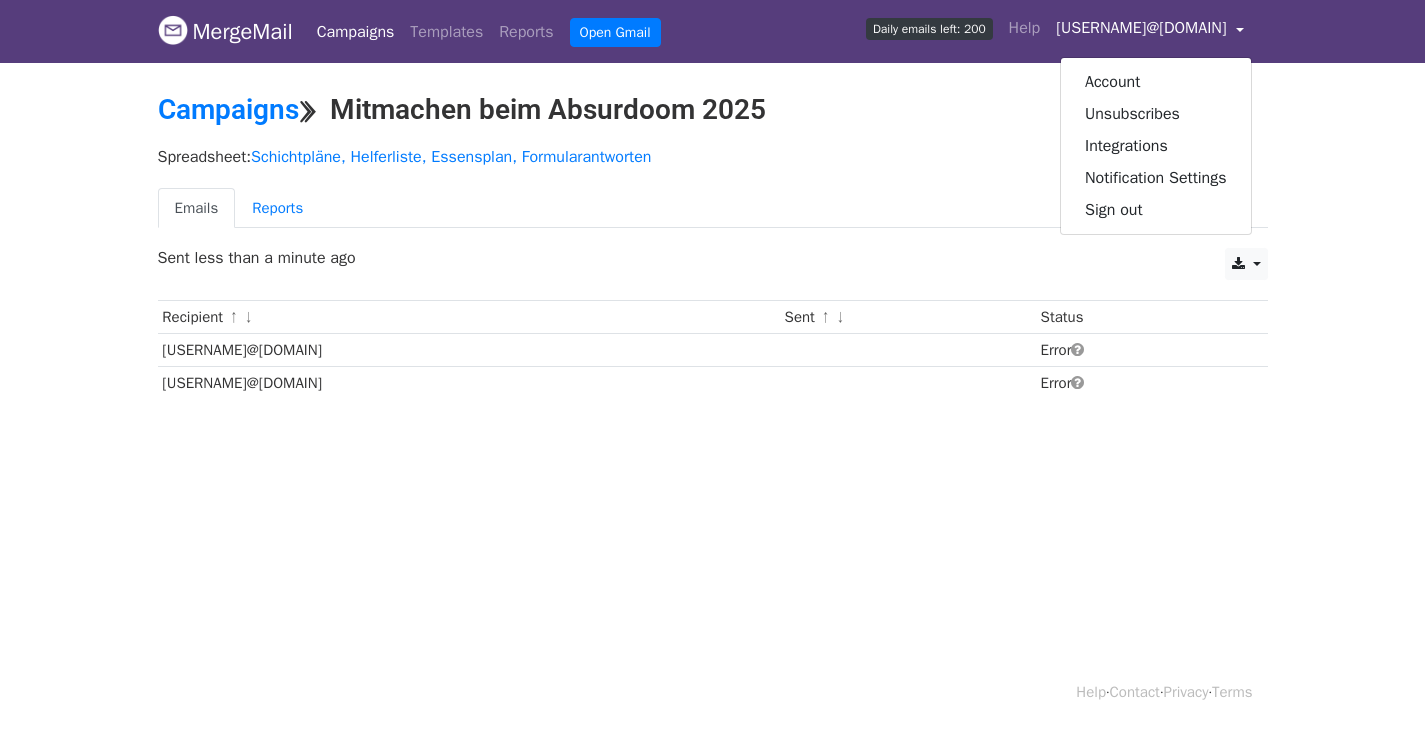 click on "Emails
Reports" at bounding box center (713, 208) 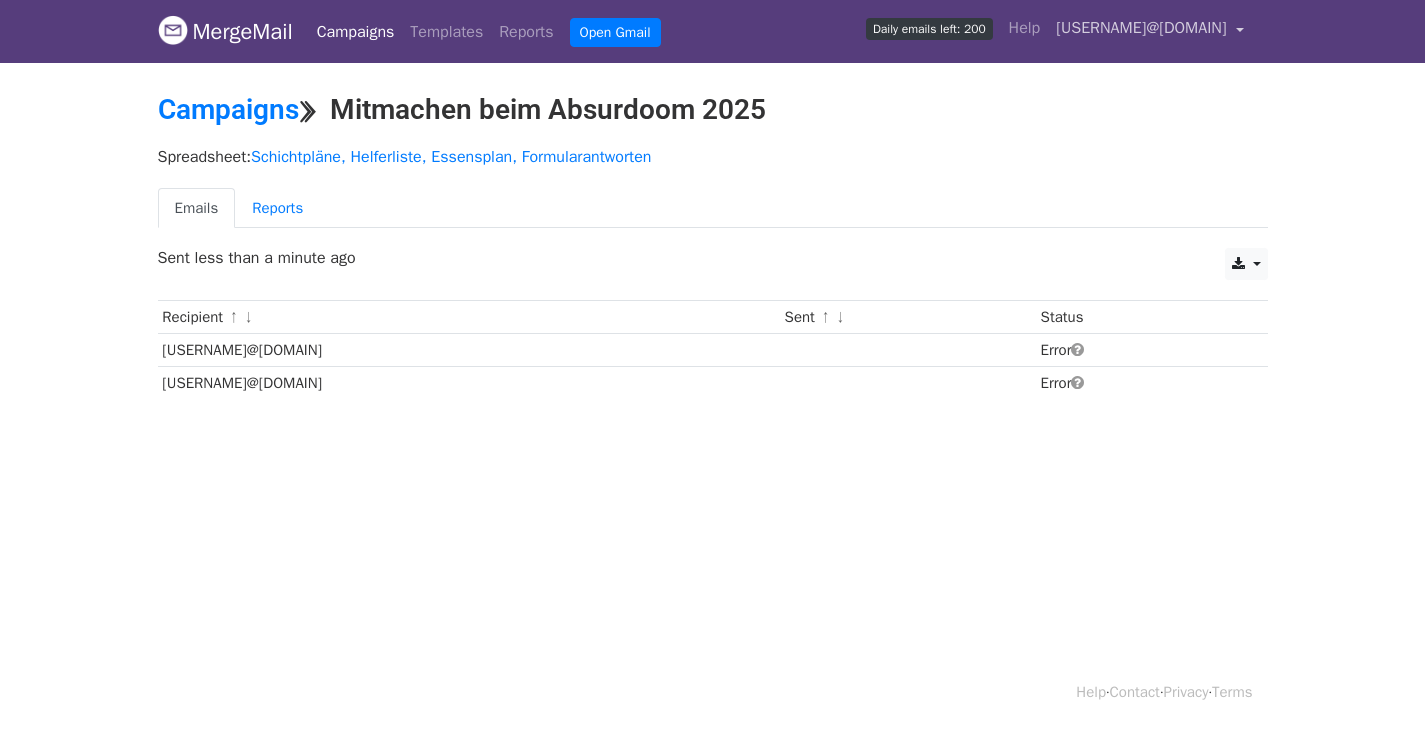 click on "[USERNAME]@[DOMAIN]" at bounding box center [1141, 28] 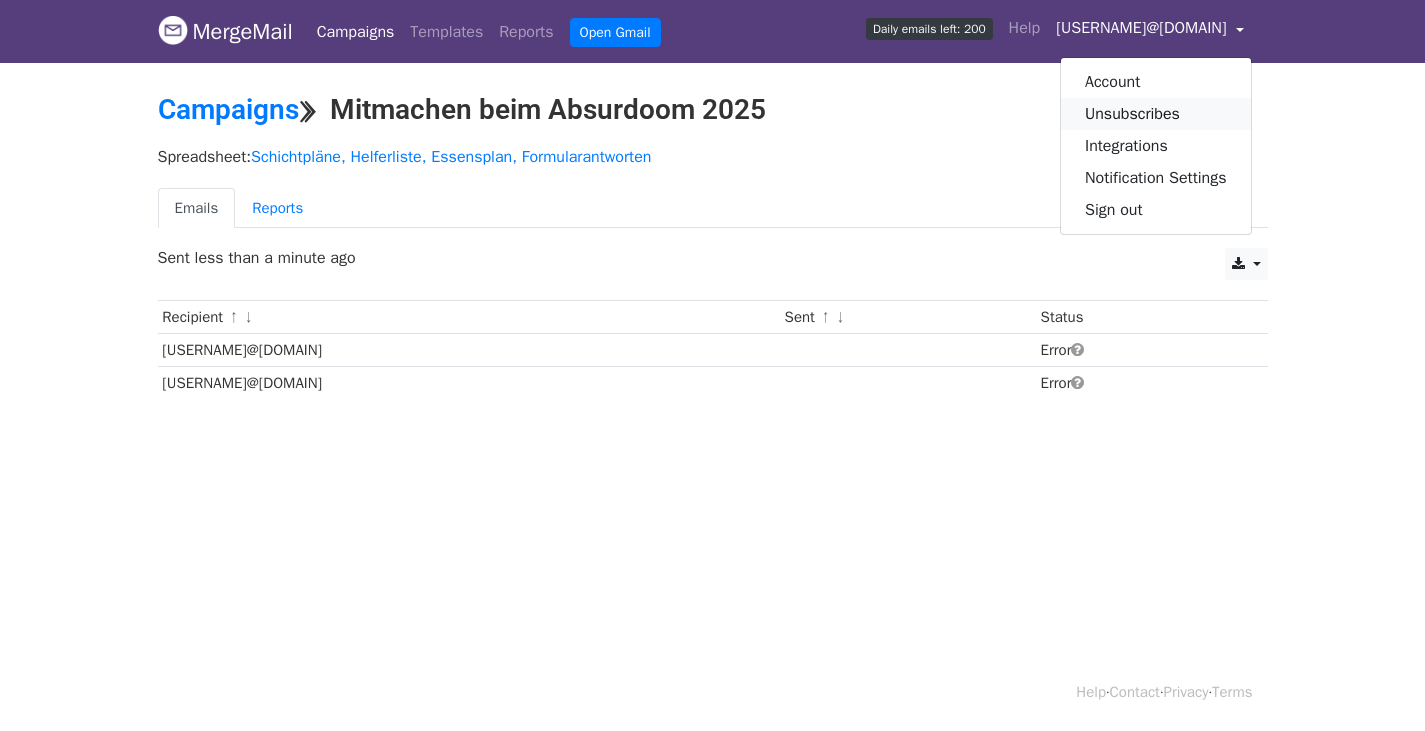click on "Unsubscribes" at bounding box center (1156, 114) 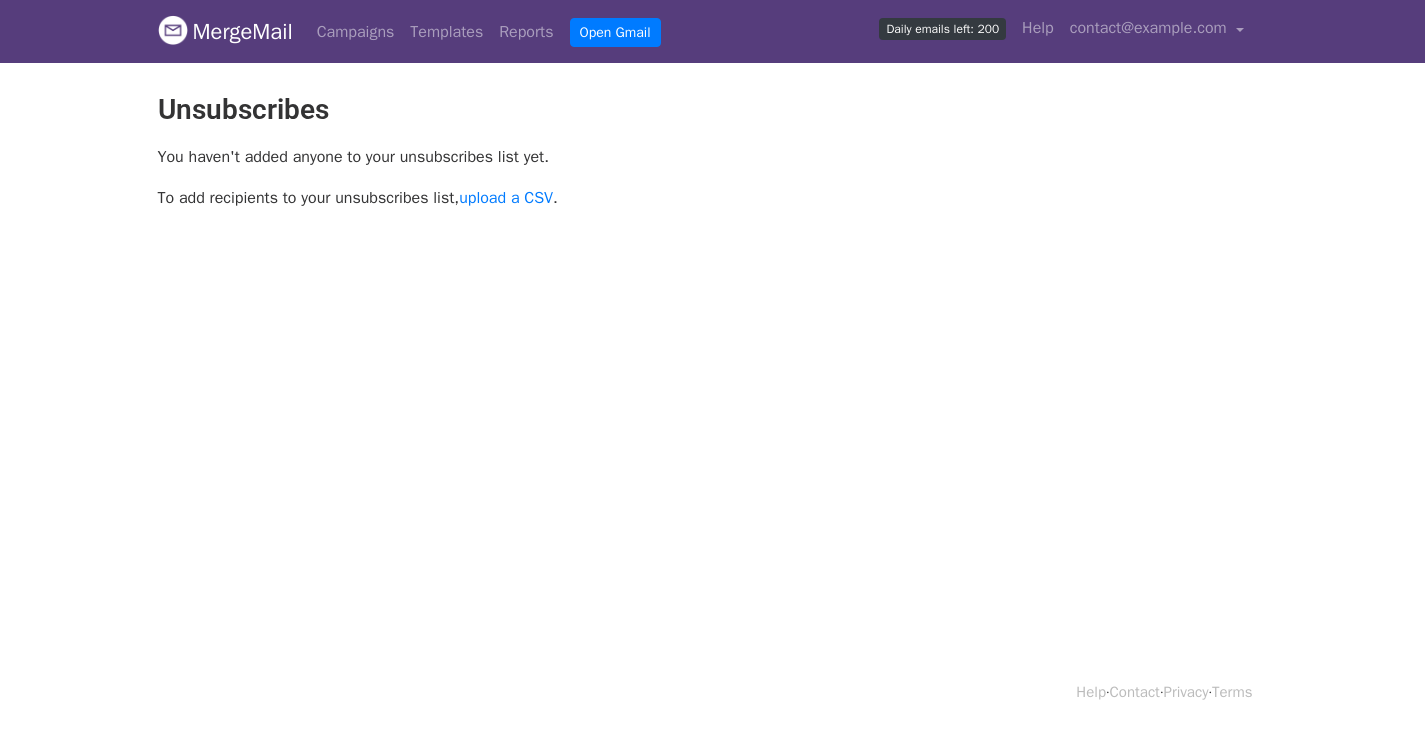 scroll, scrollTop: 0, scrollLeft: 0, axis: both 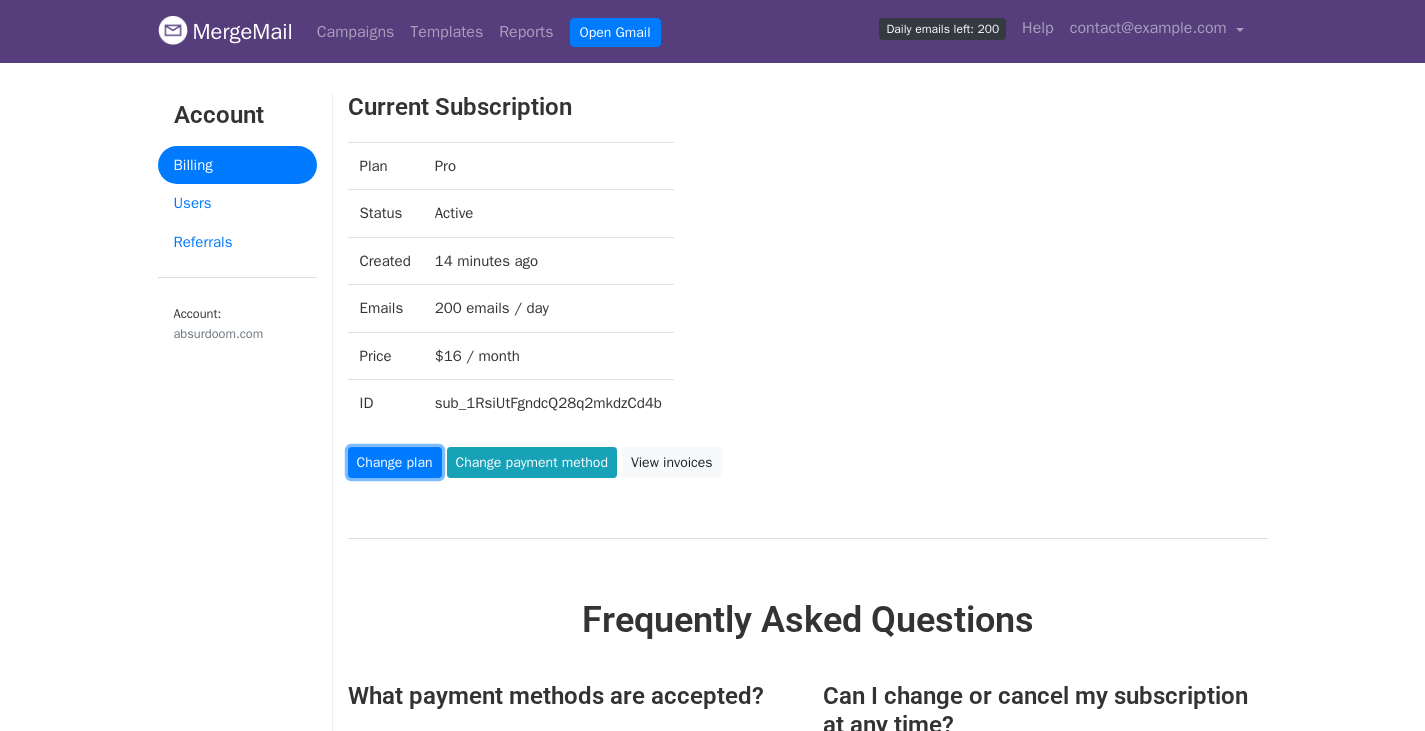 click on "Change plan" at bounding box center (395, 462) 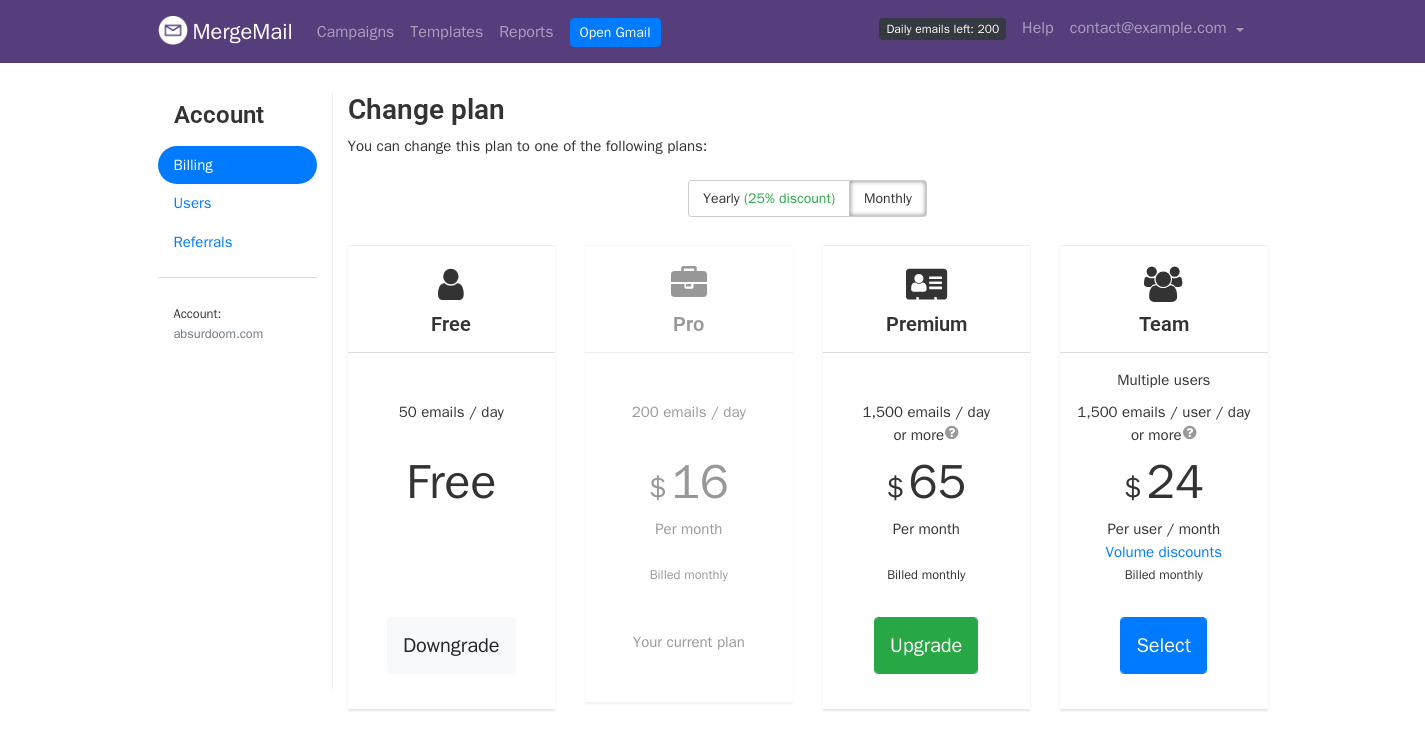 scroll, scrollTop: 0, scrollLeft: 0, axis: both 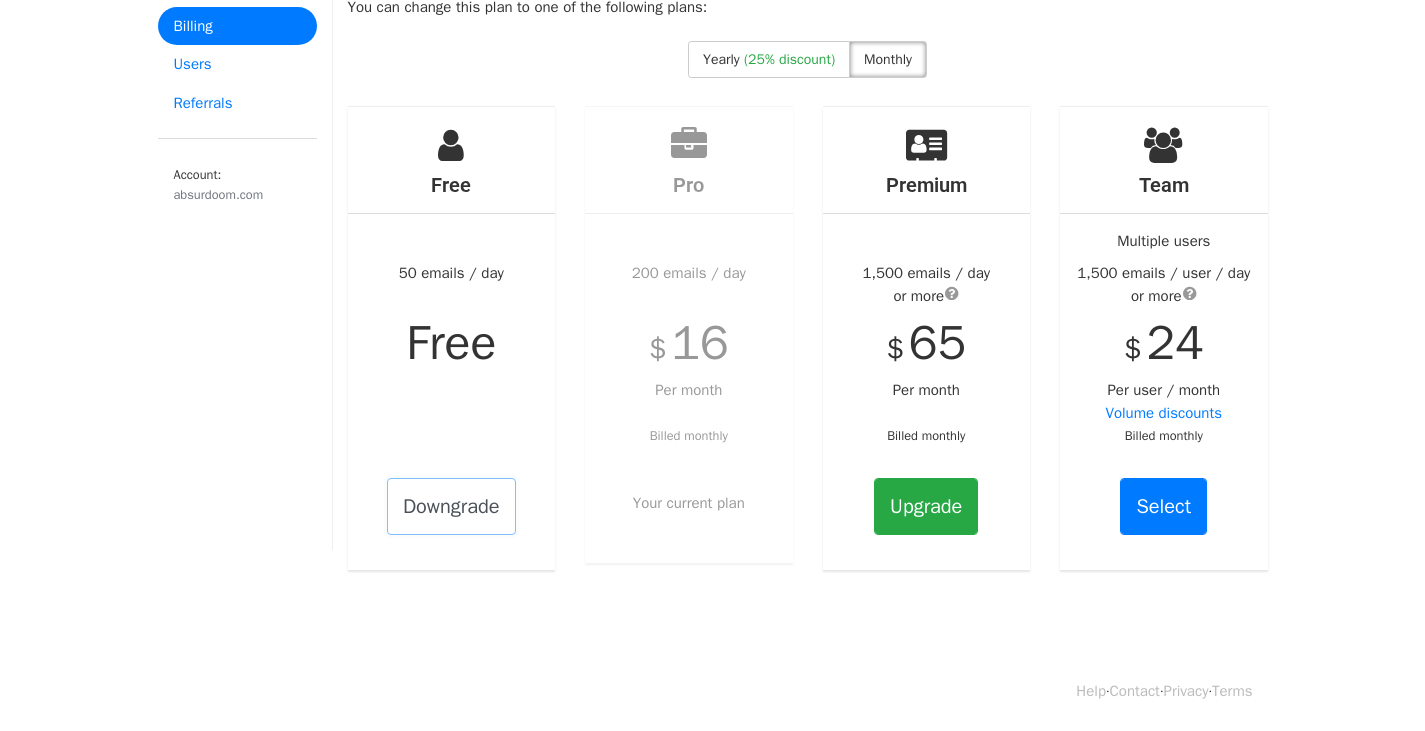 click on "Downgrade" at bounding box center [451, 506] 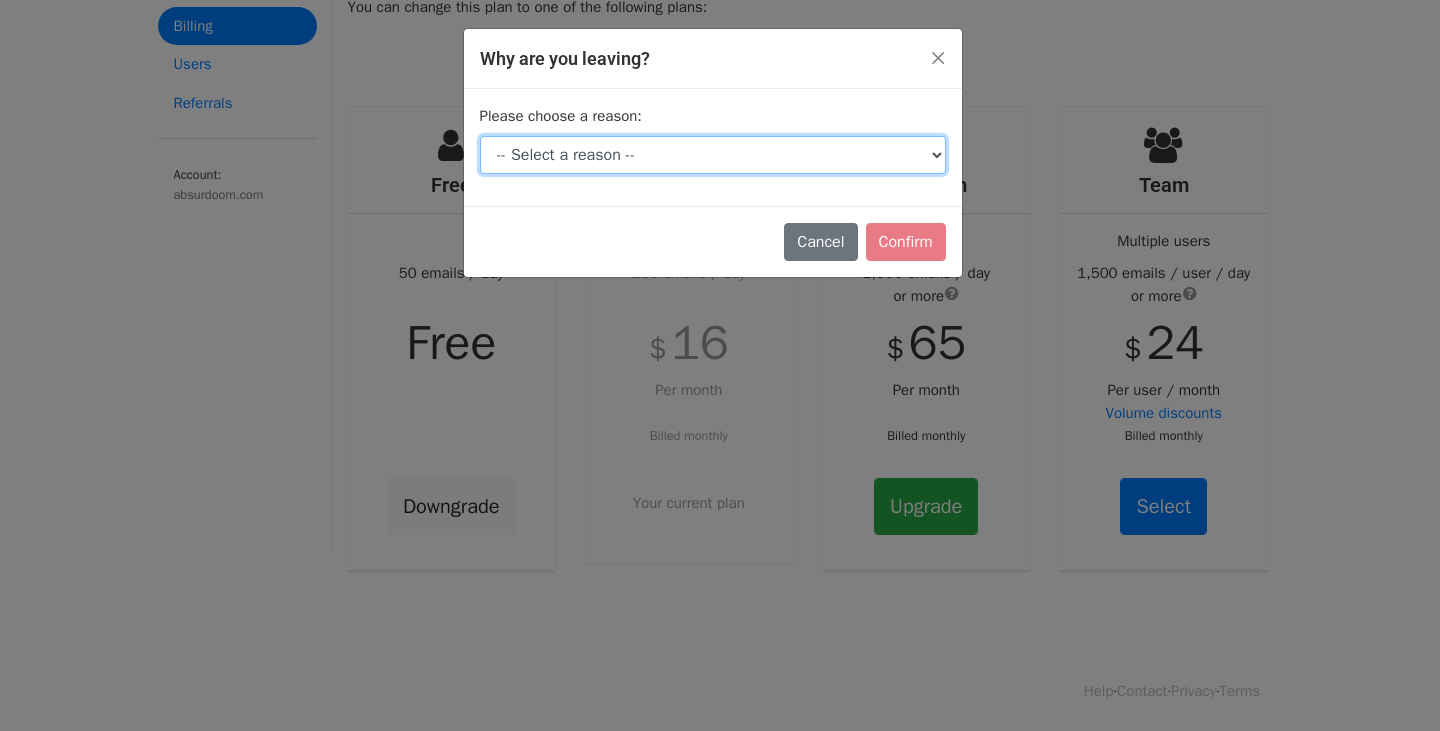 click on "-- Select a reason --
I don't send enough emails
It's too expensive
I had a technical issue
I'm switching tools
I'm just taking a break
Other" at bounding box center [713, 155] 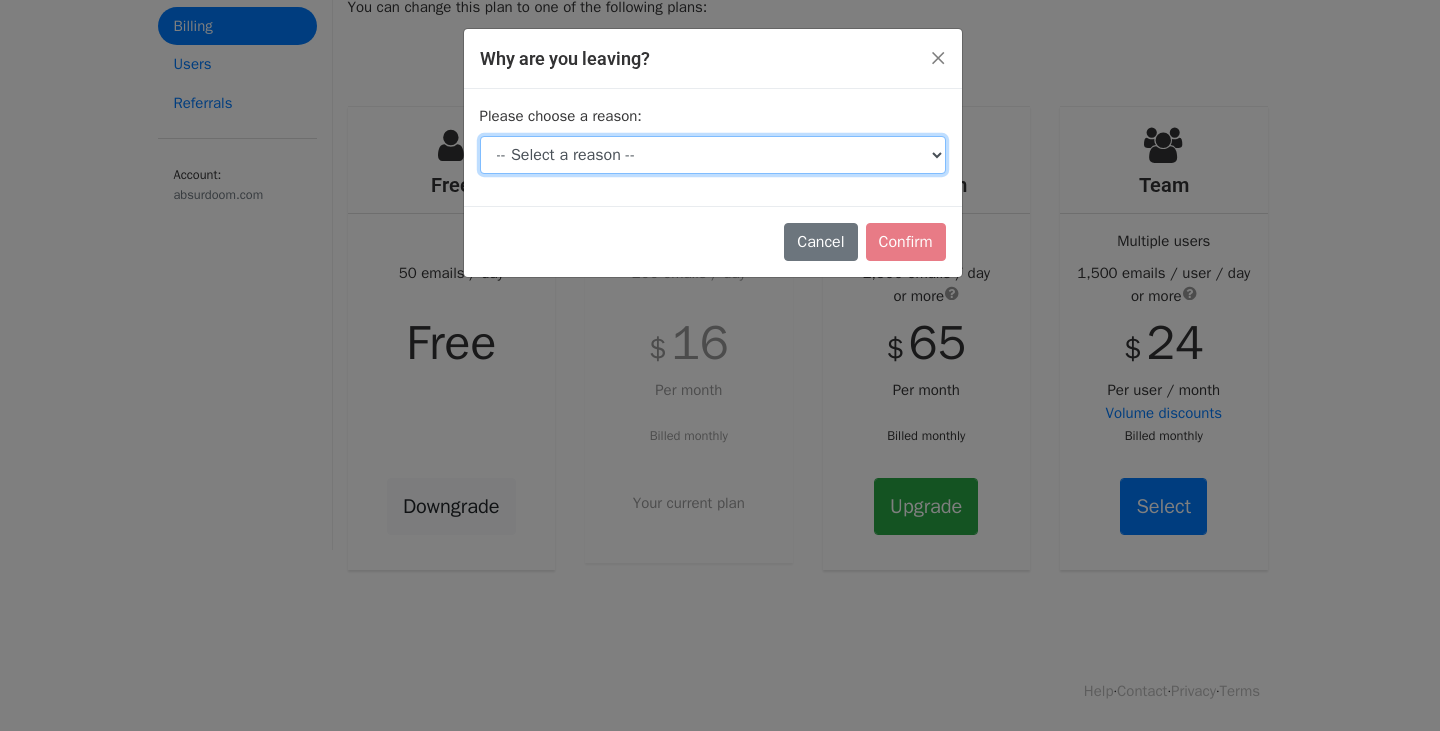 select on "I had a technical issue" 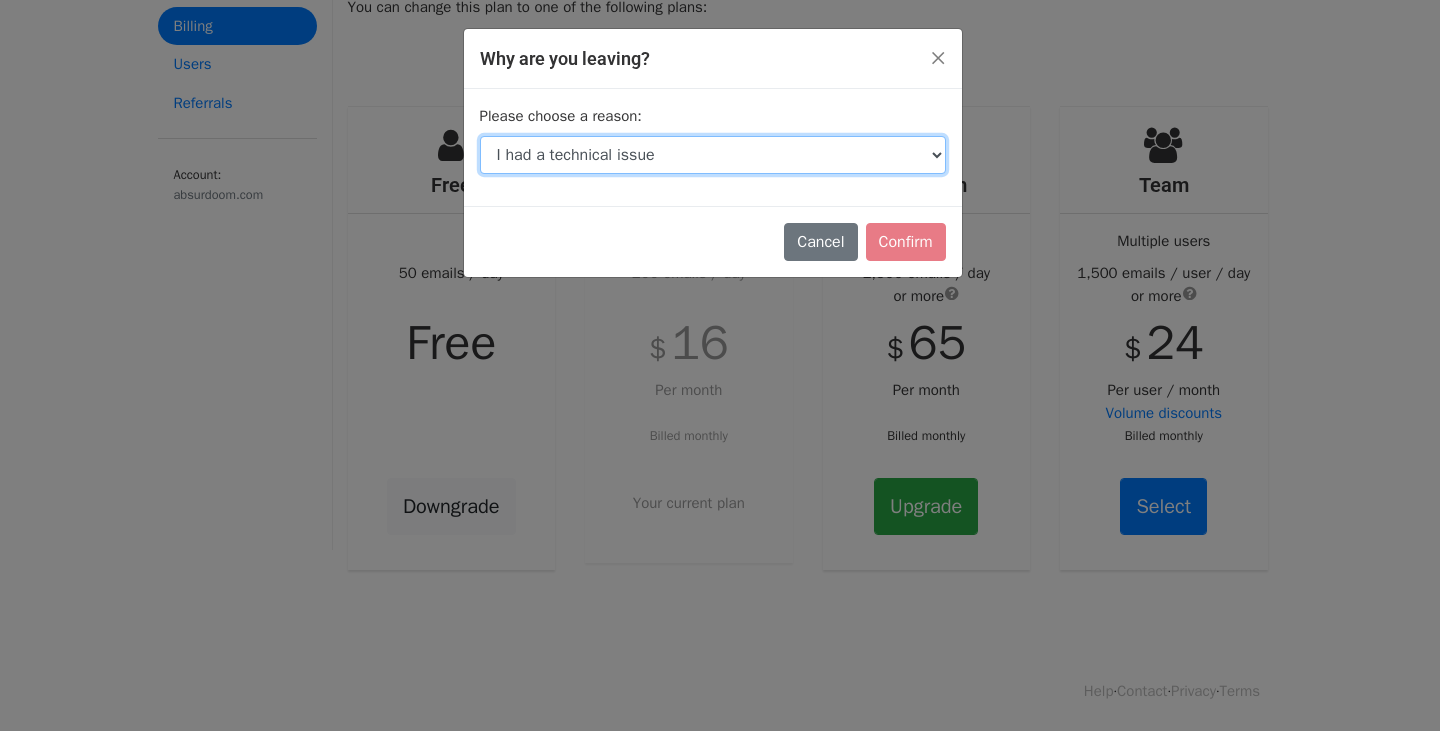 click on "-- Select a reason --
I don't send enough emails
It's too expensive
I had a technical issue
I'm switching tools
I'm just taking a break
Other" at bounding box center [713, 155] 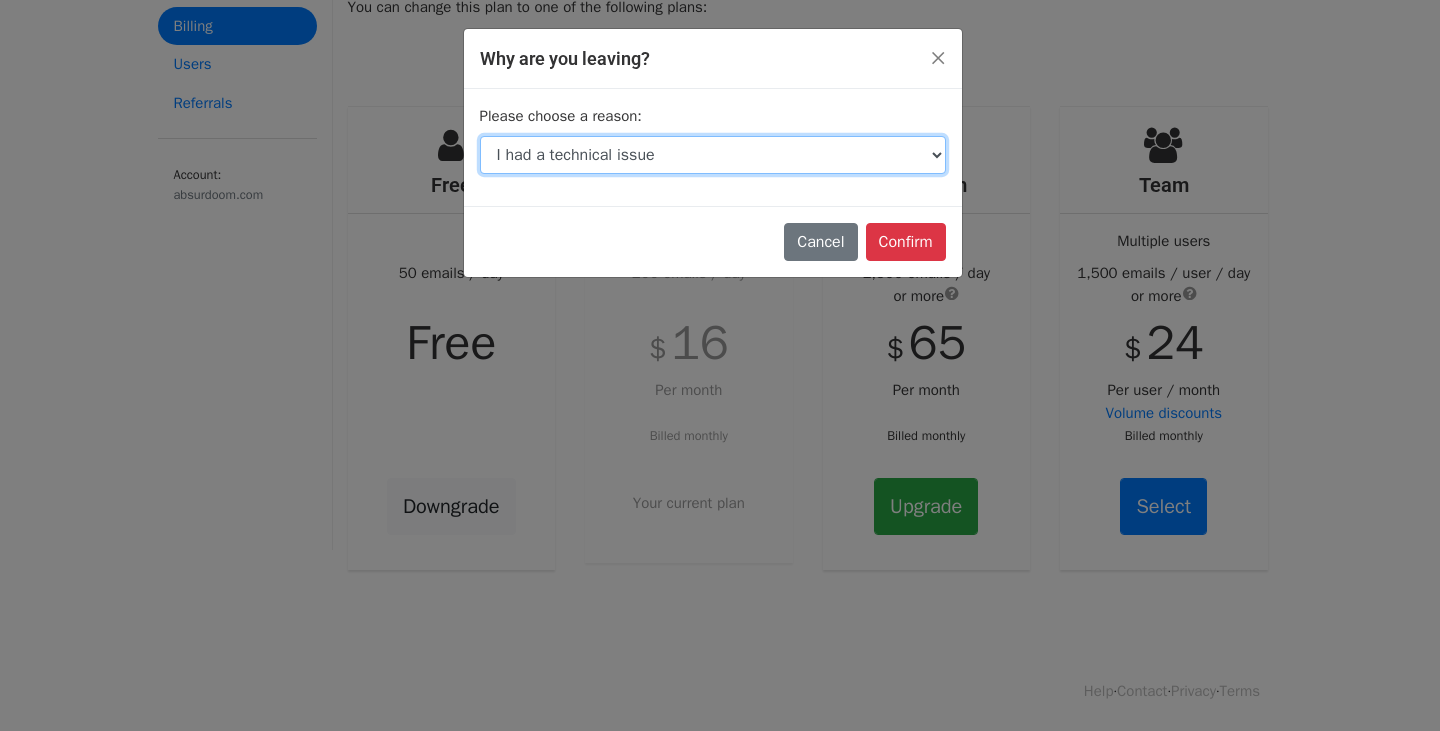 click on "-- Select a reason --
I don't send enough emails
It's too expensive
I had a technical issue
I'm switching tools
I'm just taking a break
Other" at bounding box center (713, 155) 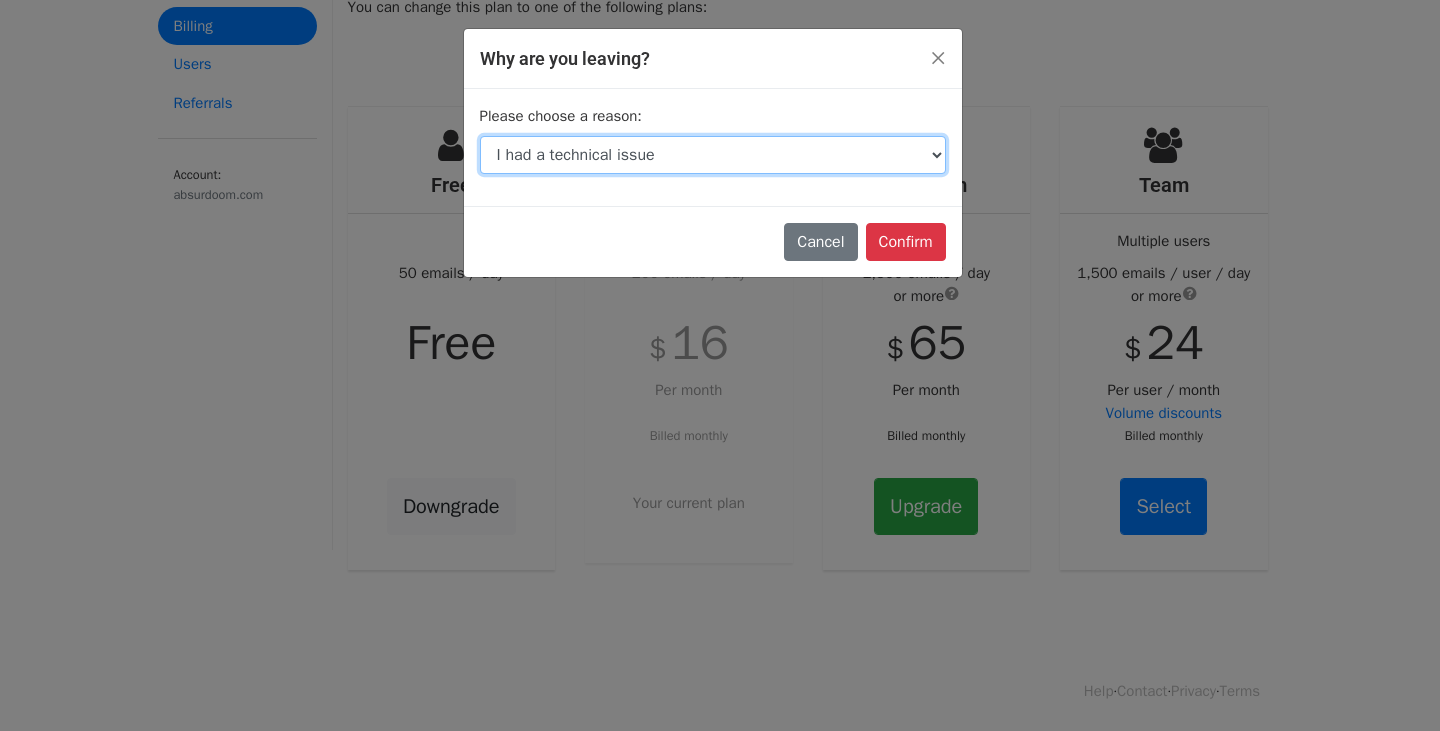 click on "-- Select a reason --
I don't send enough emails
It's too expensive
I had a technical issue
I'm switching tools
I'm just taking a break
Other" at bounding box center [713, 155] 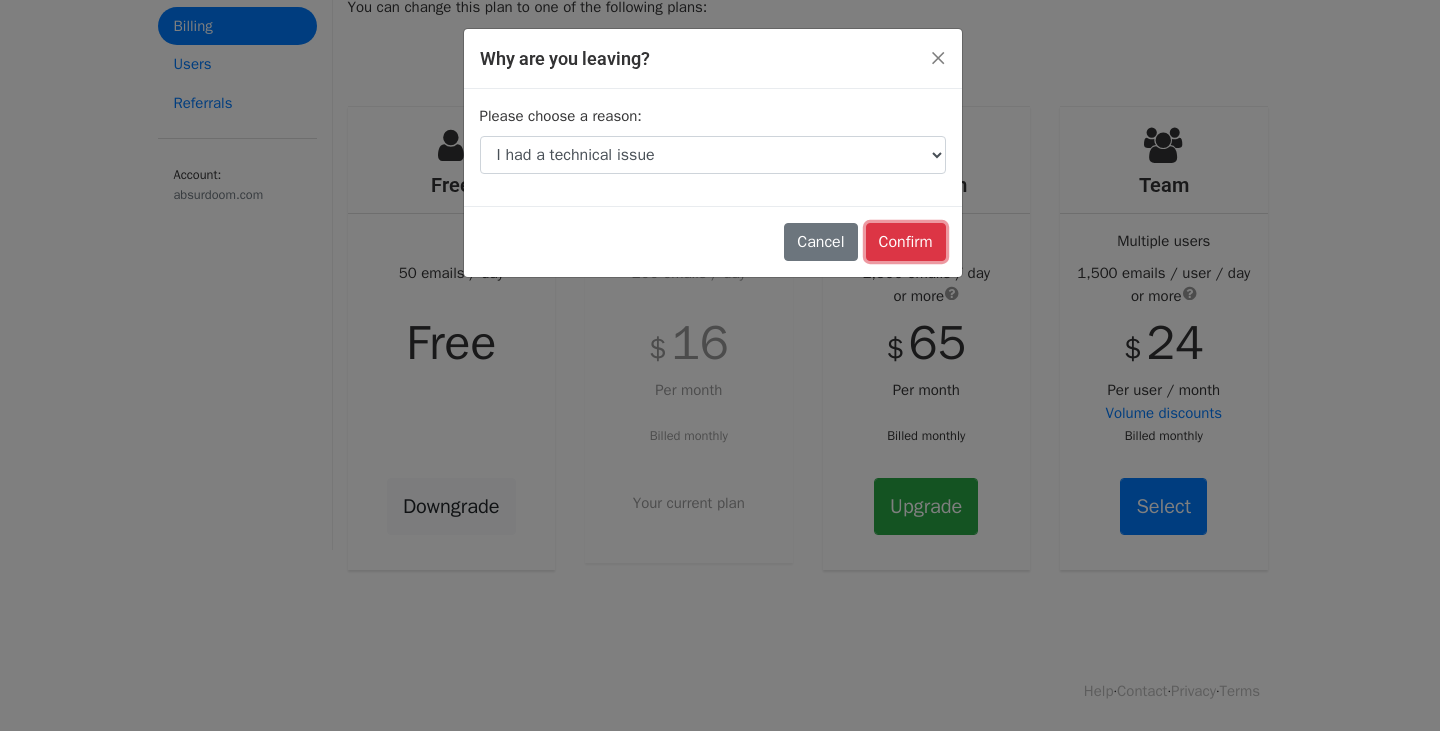 click on "Confirm" at bounding box center [906, 242] 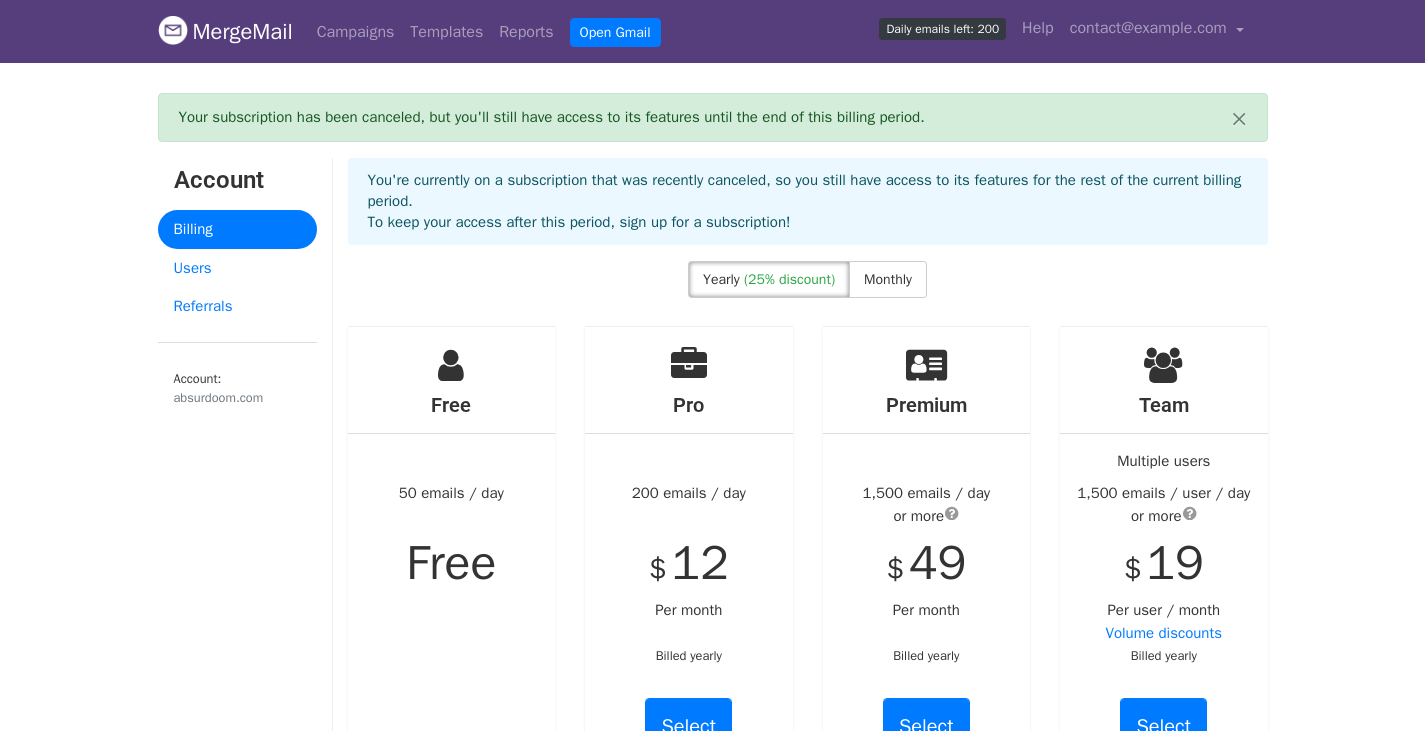 scroll, scrollTop: 0, scrollLeft: 0, axis: both 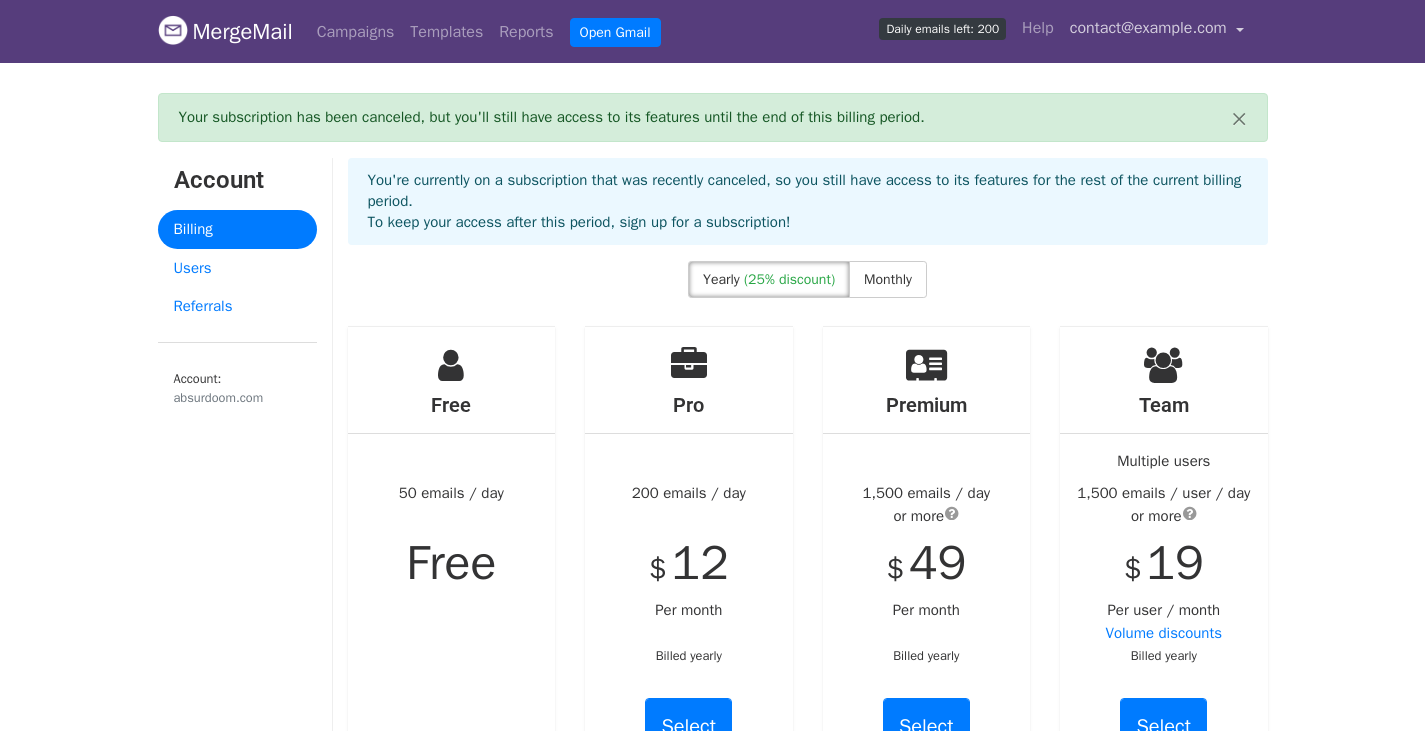 click on "contact@example.com" at bounding box center (1148, 28) 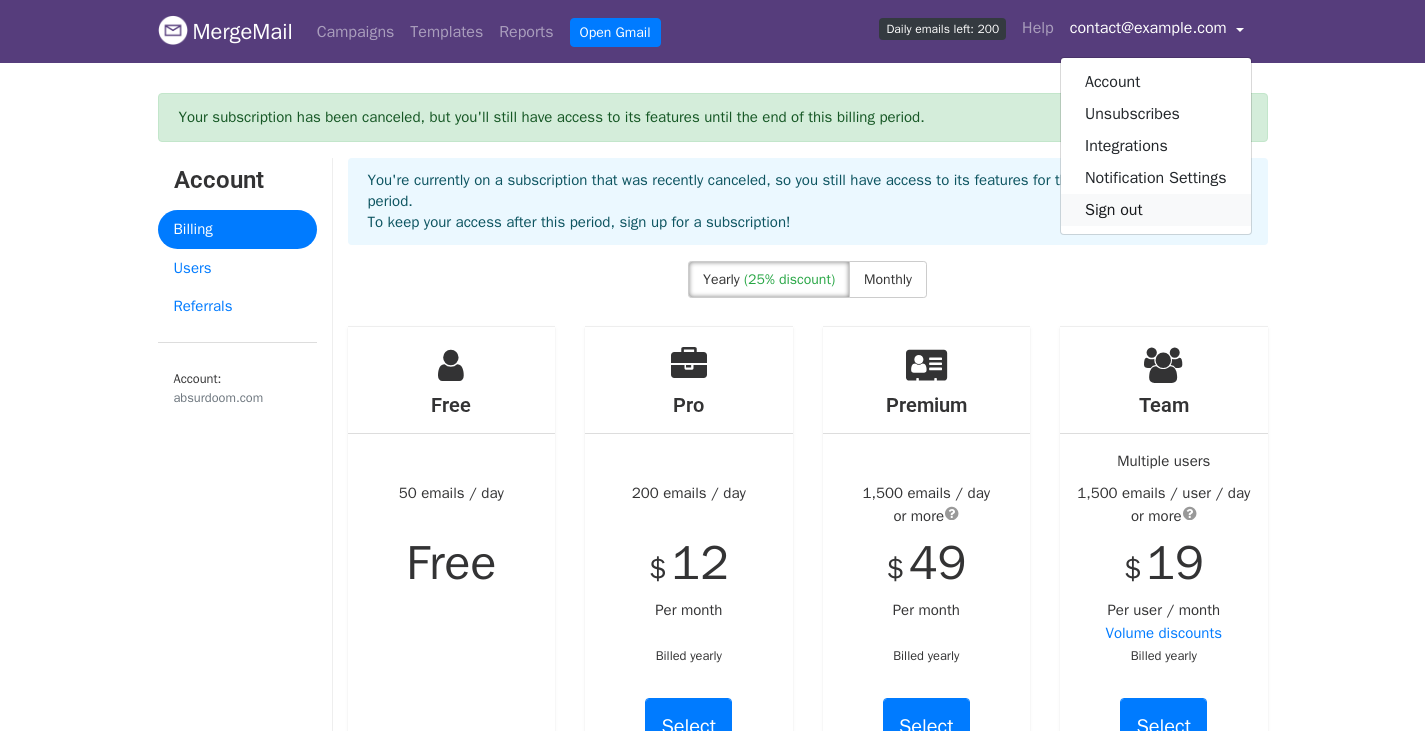 click on "Sign out" at bounding box center [1156, 210] 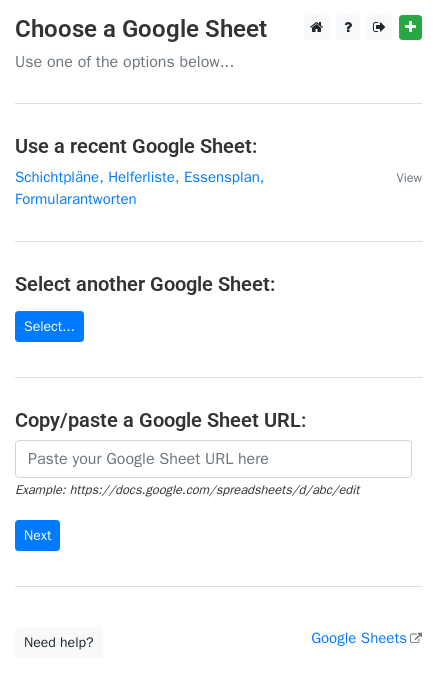 scroll, scrollTop: 0, scrollLeft: 0, axis: both 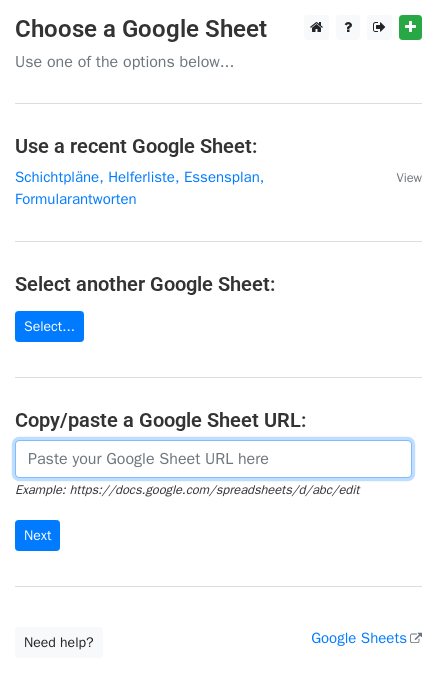 click at bounding box center (213, 459) 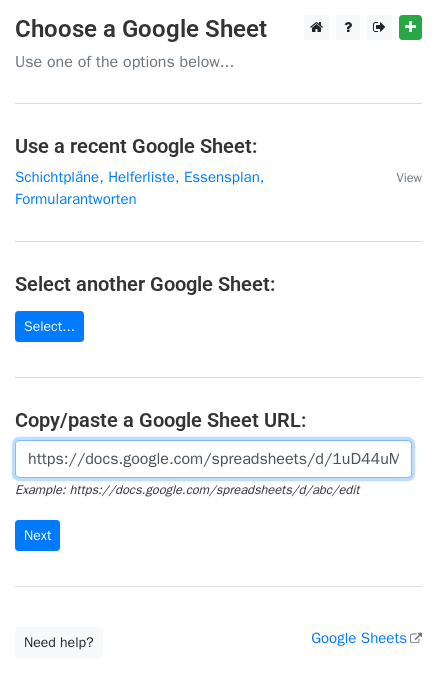 scroll, scrollTop: 0, scrollLeft: 593, axis: horizontal 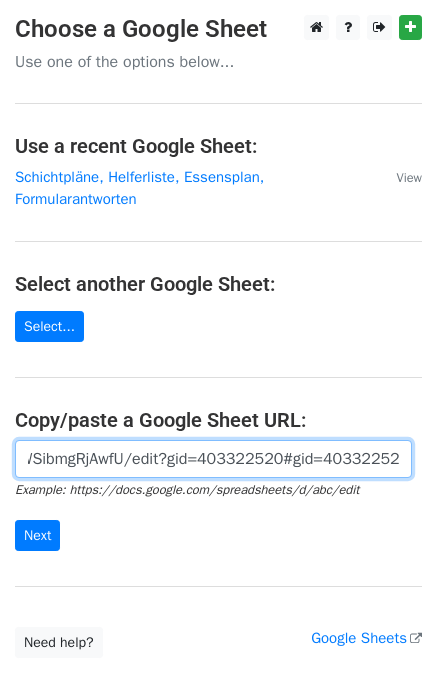 type on "https://docs.google.com/spreadsheets/d/1uD44uMu1wDVI4z1R-qTXLjoMTi8XcNOWSibmgRjAwfU/edit?gid=403322520#gid=403322520" 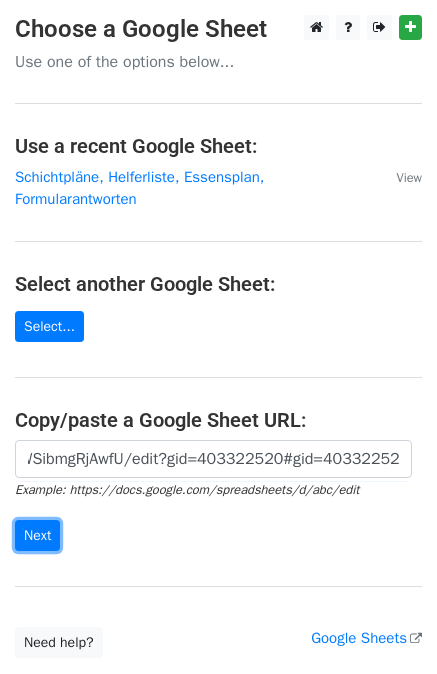 click on "Next" at bounding box center [37, 535] 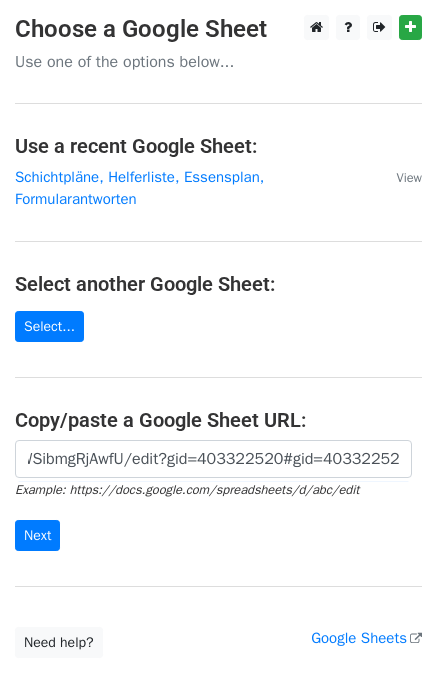 scroll, scrollTop: 0, scrollLeft: 0, axis: both 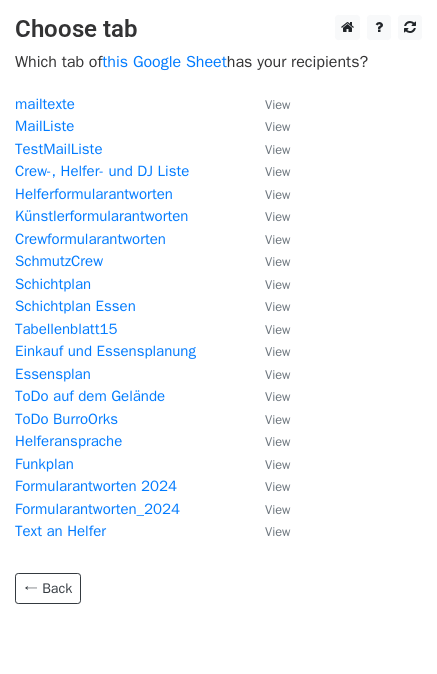 click on "TestMailListe" at bounding box center (58, 149) 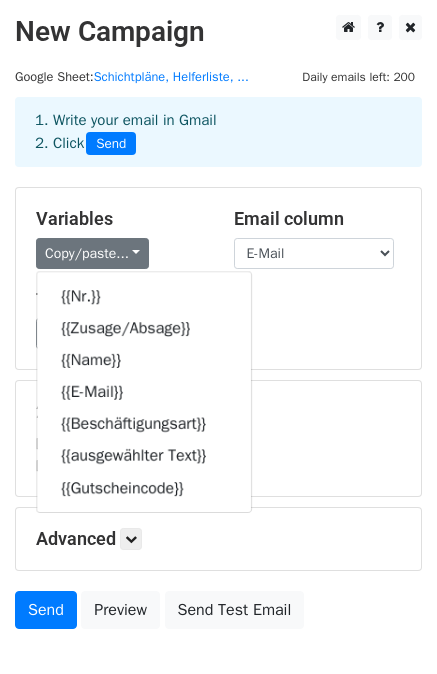 scroll, scrollTop: 0, scrollLeft: 0, axis: both 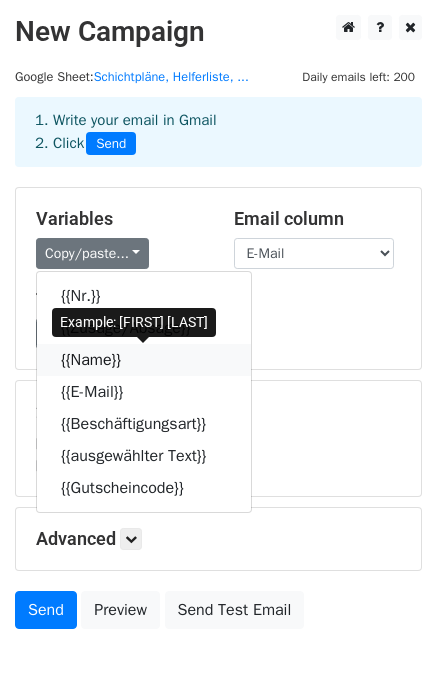 click on "{{Name}}" 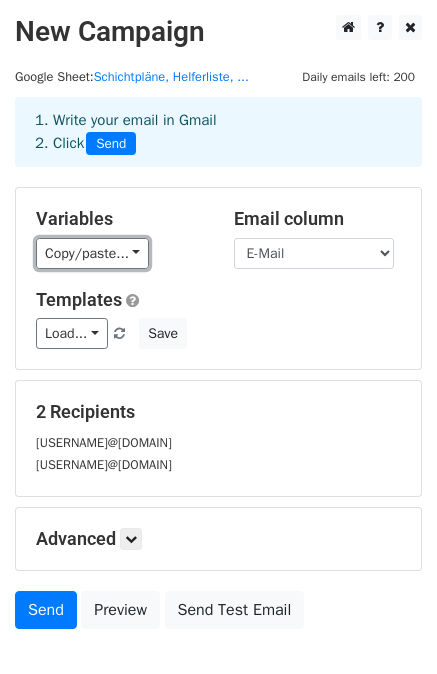 click on "Copy/paste..." 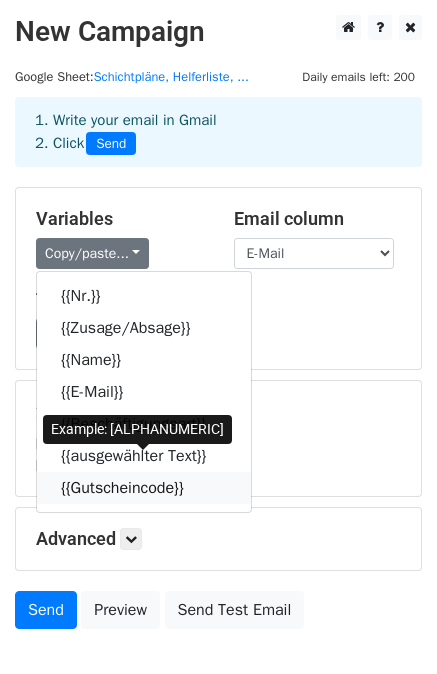 click 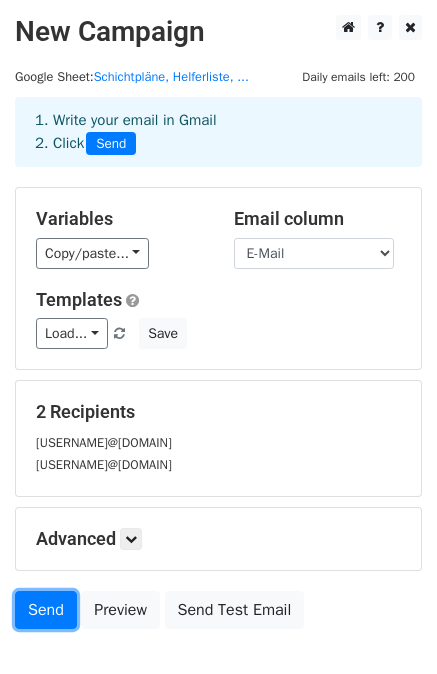 click on "Send" 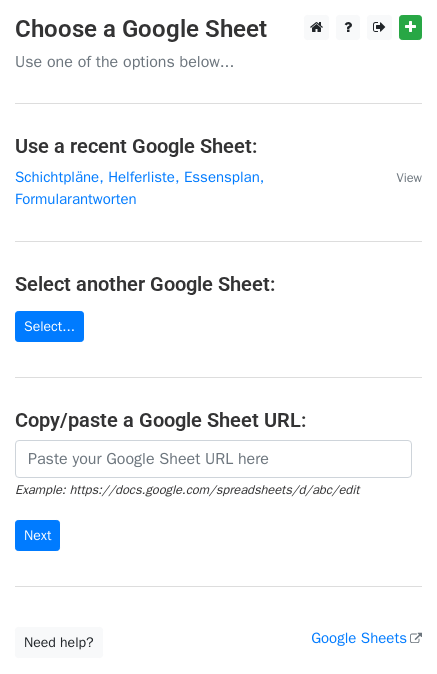 scroll, scrollTop: 0, scrollLeft: 0, axis: both 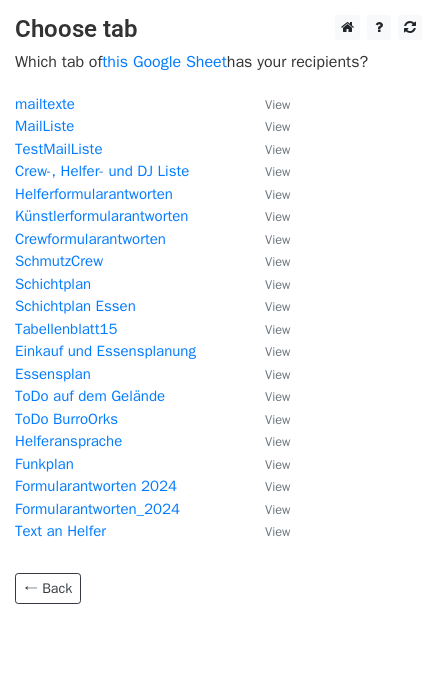 click on "TestMailListe" at bounding box center [58, 149] 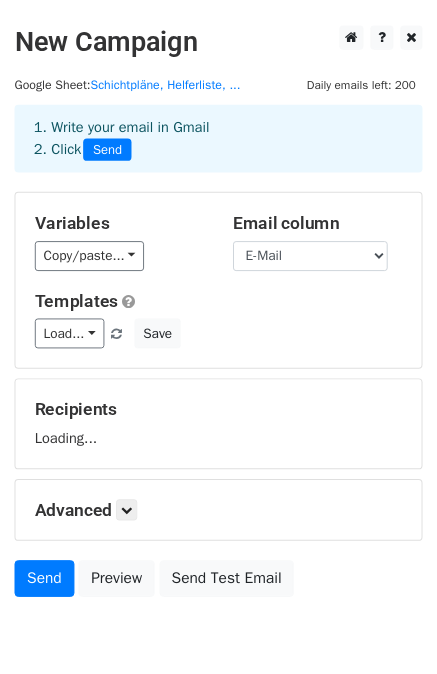 scroll, scrollTop: 0, scrollLeft: 0, axis: both 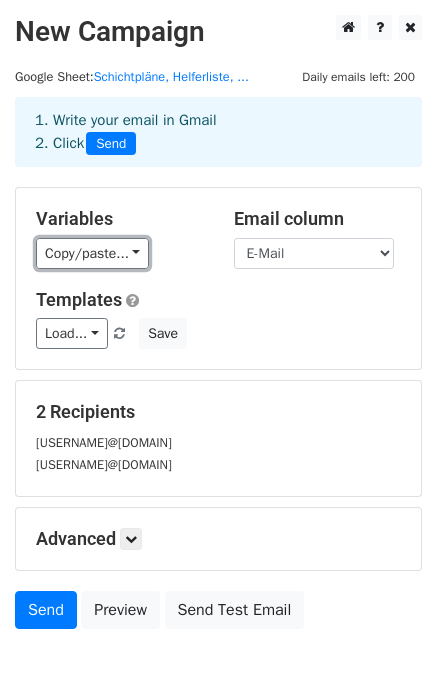 click on "Copy/paste..." 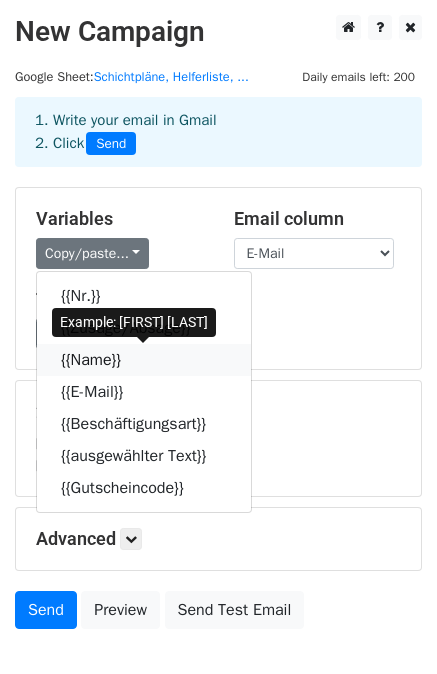 click on "{{Name}}" 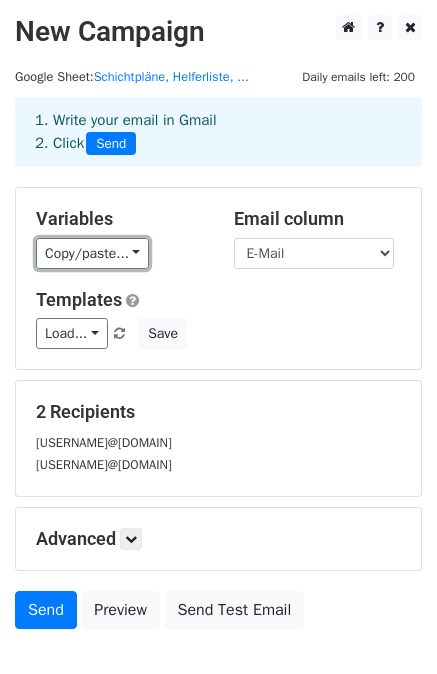 click on "Copy/paste..." 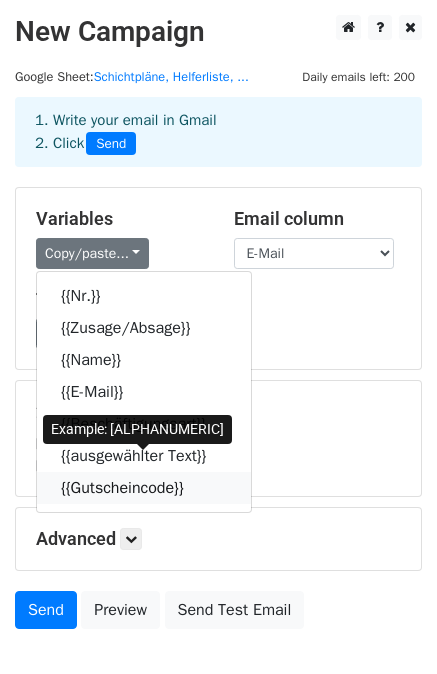 click on "{{Gutscheincode}}" 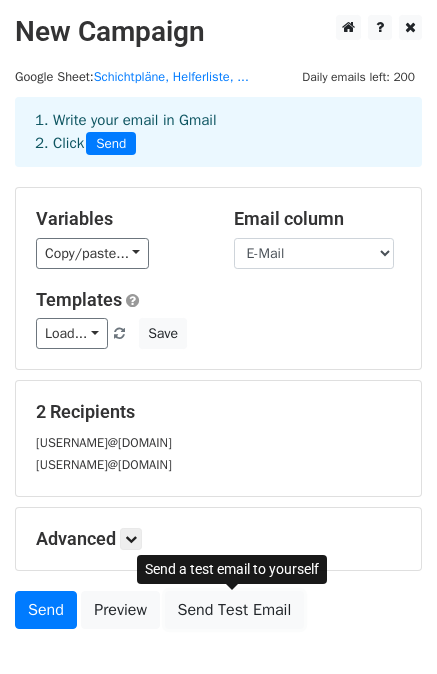 click on "Send Test Email" 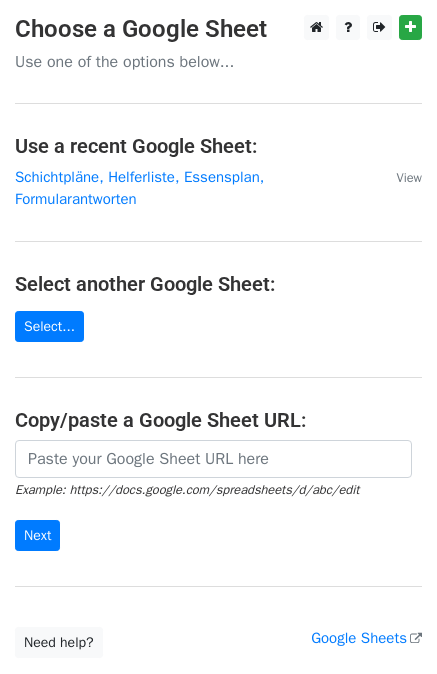 scroll, scrollTop: 0, scrollLeft: 0, axis: both 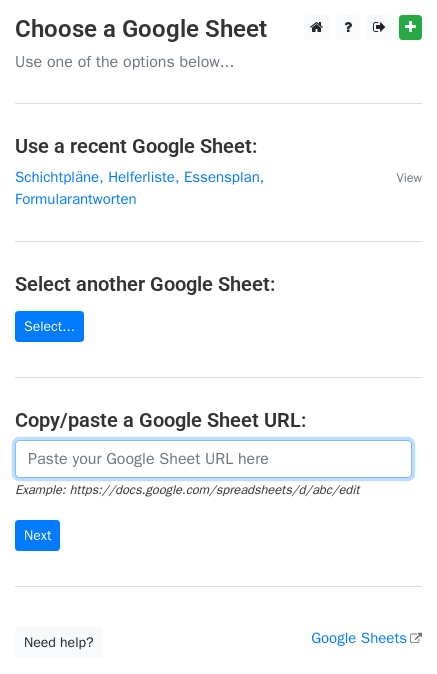 click at bounding box center [213, 459] 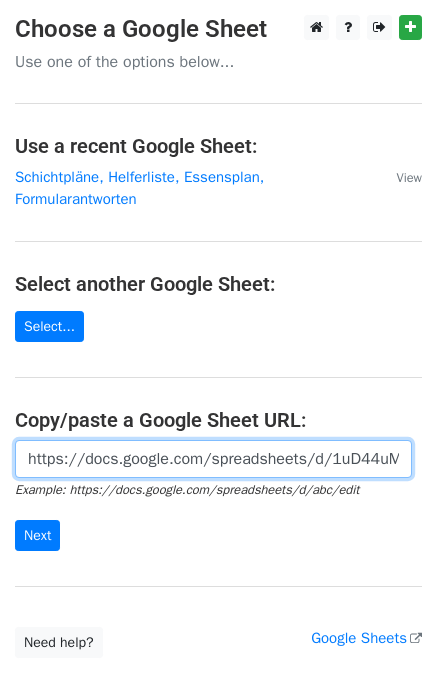 scroll, scrollTop: 0, scrollLeft: 642, axis: horizontal 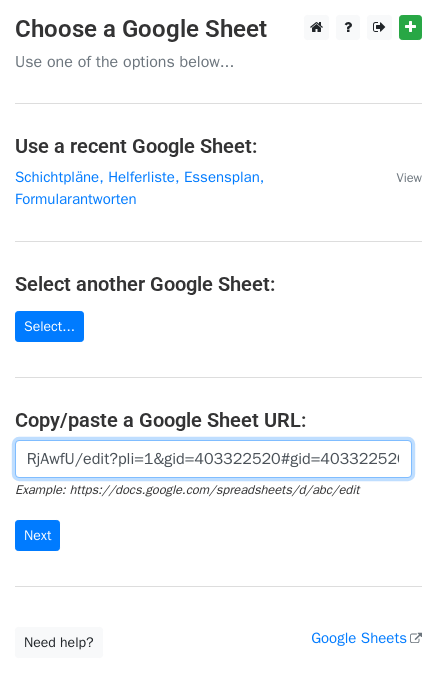 type on "https://docs.google.com/spreadsheets/d/1uD44uMu1wDVI4z1R-qTXLjoMTi8XcNOWSibmgRjAwfU/edit?pli=1&gid=403322520#gid=403322520" 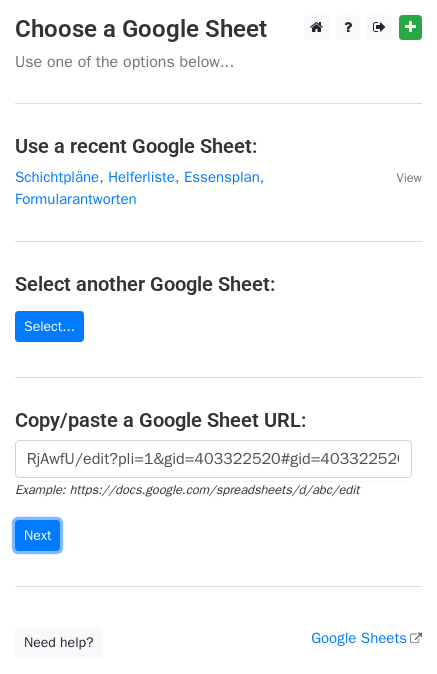 click on "Next" at bounding box center [37, 535] 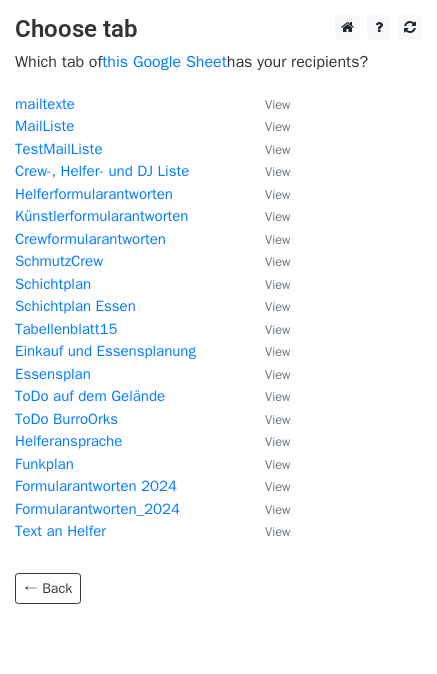 scroll, scrollTop: 0, scrollLeft: 0, axis: both 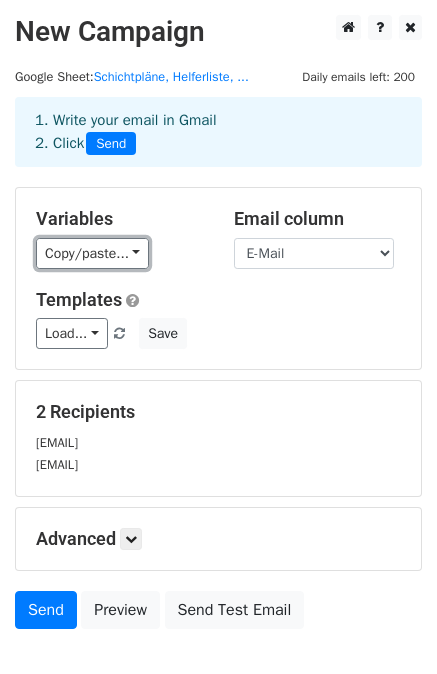 click on "Copy/paste..." 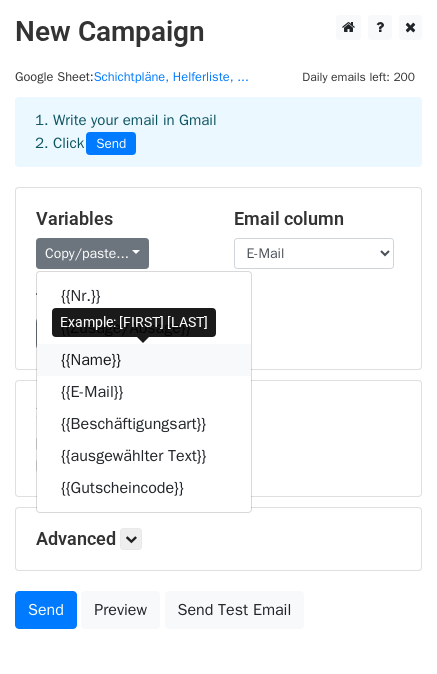 click on "{{Name}}" 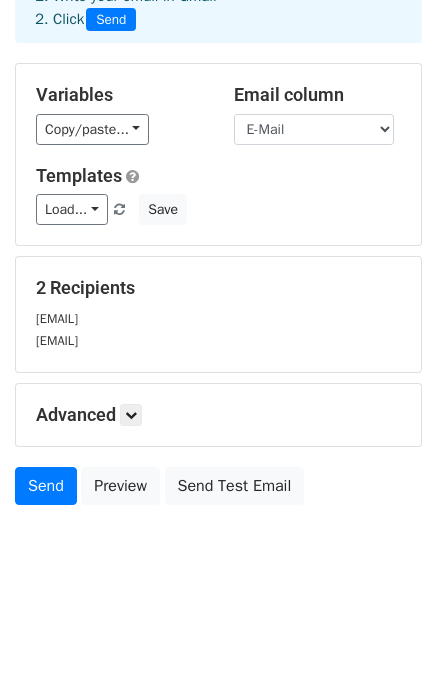 scroll, scrollTop: 124, scrollLeft: 0, axis: vertical 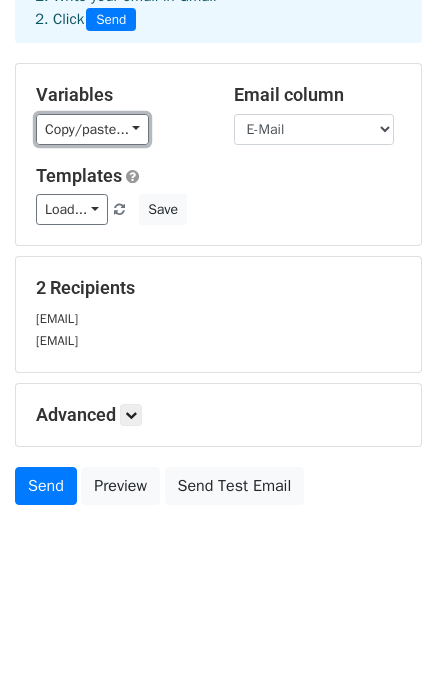 click on "Copy/paste..." 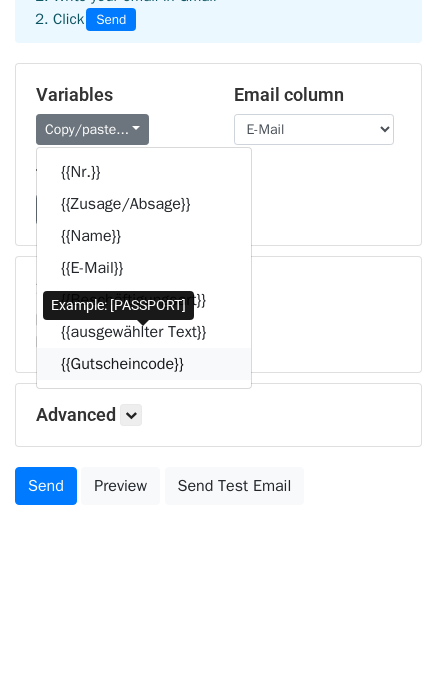 click on "{{Gutscheincode}}" 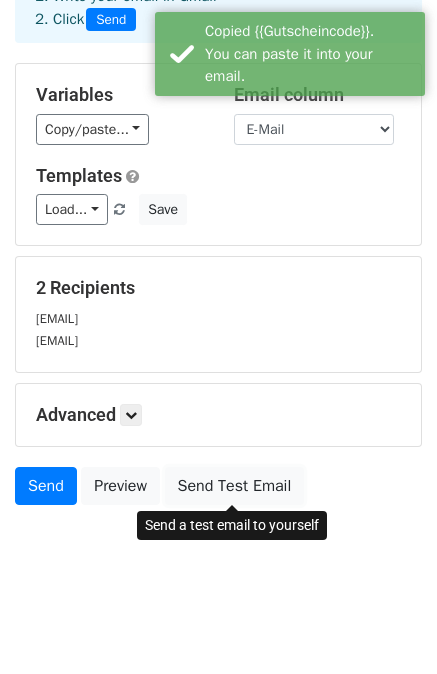 click on "Send Test Email" 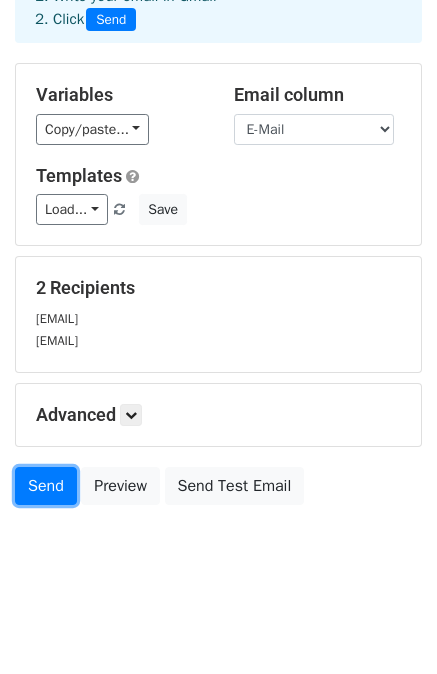 click on "Send" 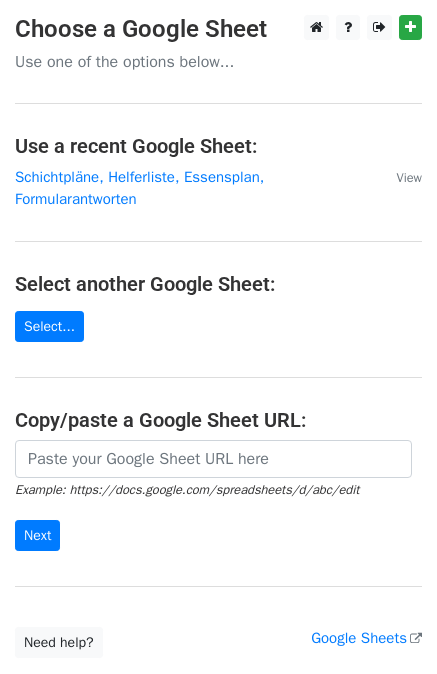 scroll, scrollTop: 0, scrollLeft: 0, axis: both 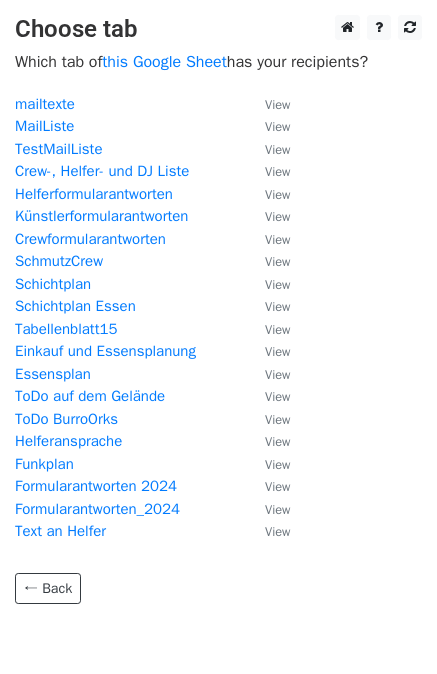 click on "TestMailListe" at bounding box center (58, 149) 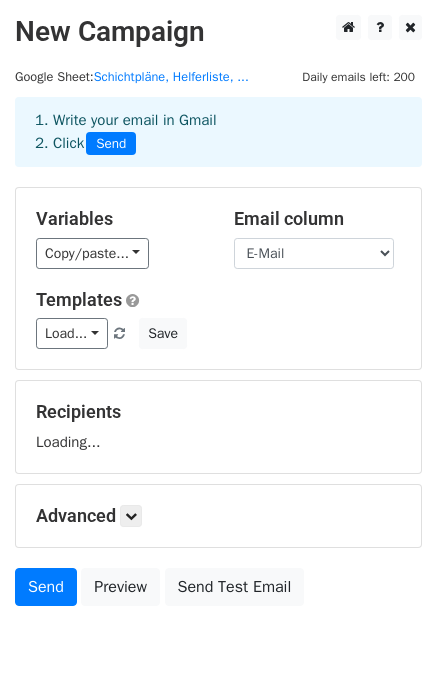 scroll, scrollTop: 0, scrollLeft: 0, axis: both 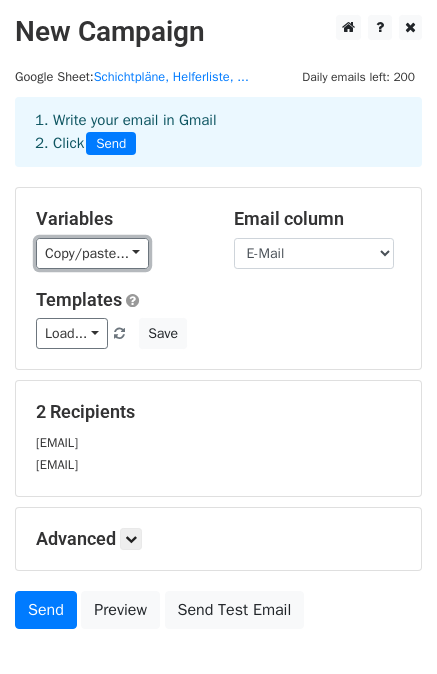 click on "Copy/paste..." 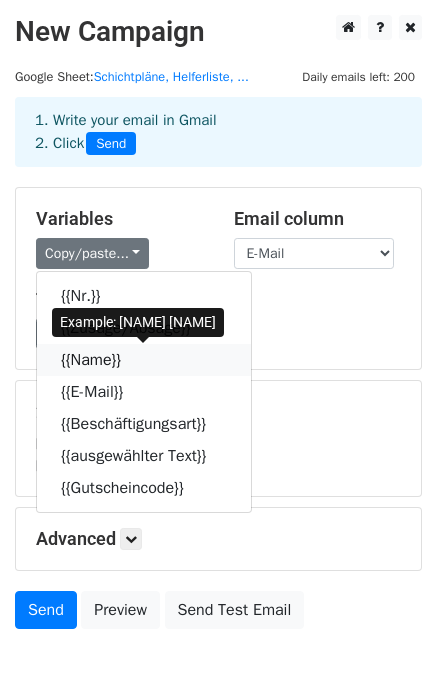 click on "{{Name}}" 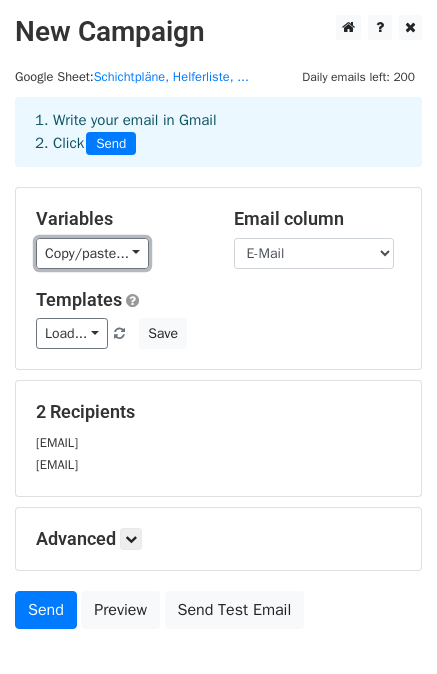 click on "Copy/paste..." 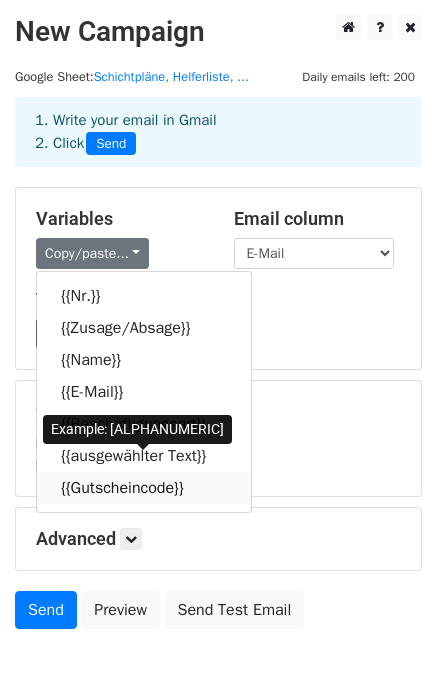click 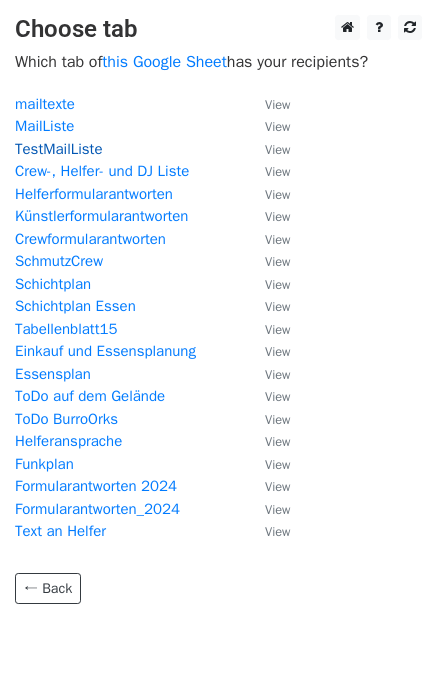scroll, scrollTop: 0, scrollLeft: 0, axis: both 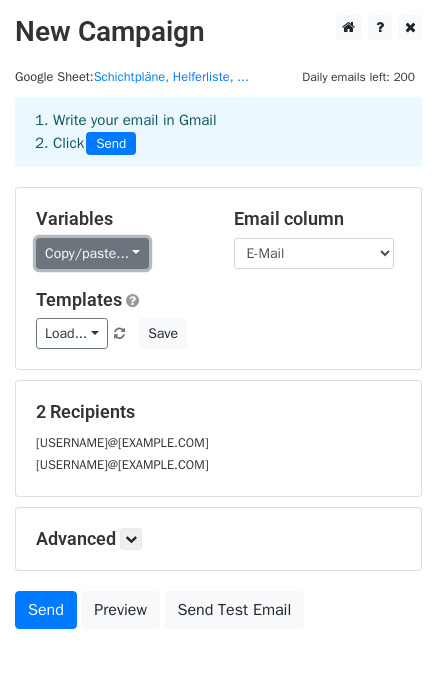 click on "Copy/paste..." 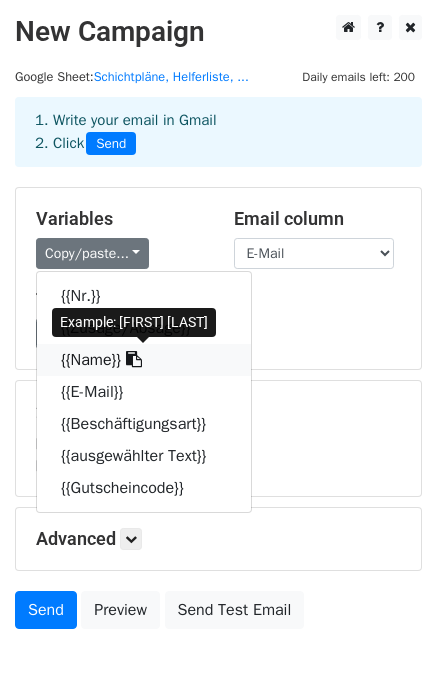 click on "{{Name}}" 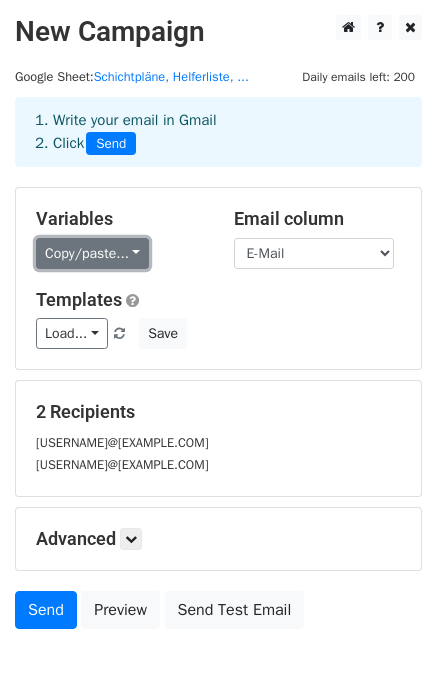 click on "Copy/paste..." 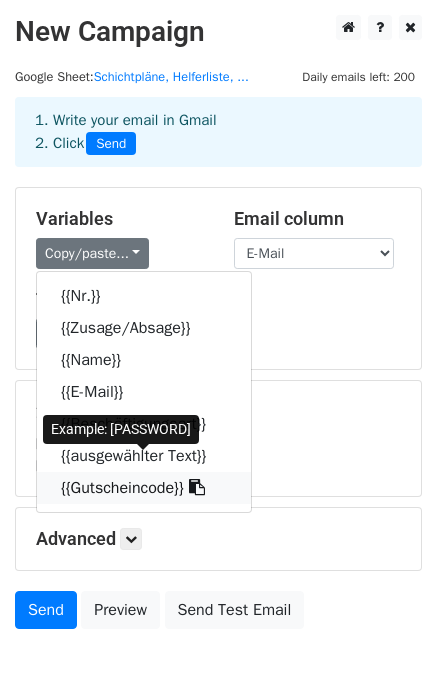 click 